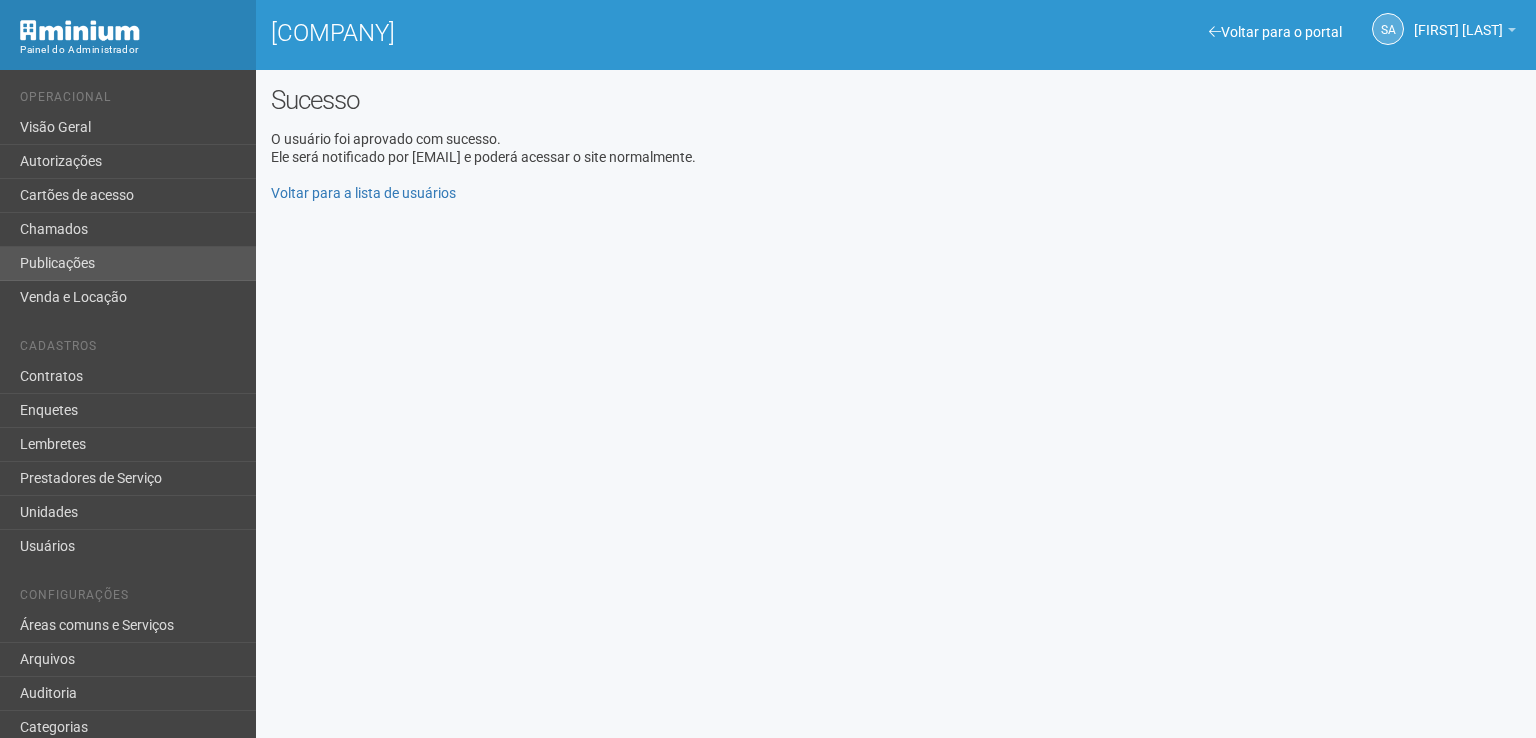 scroll, scrollTop: 0, scrollLeft: 0, axis: both 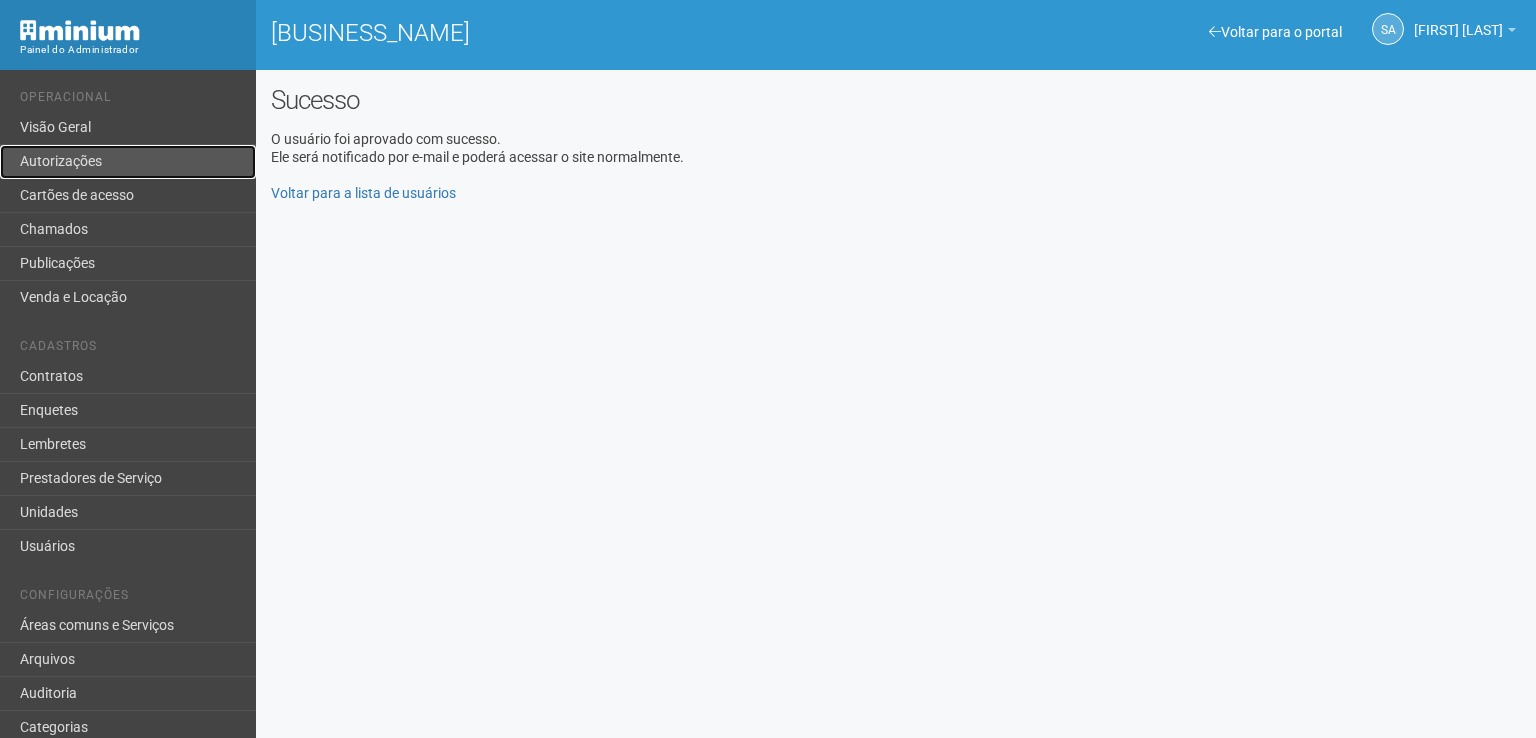 click on "Autorizações" at bounding box center [128, 162] 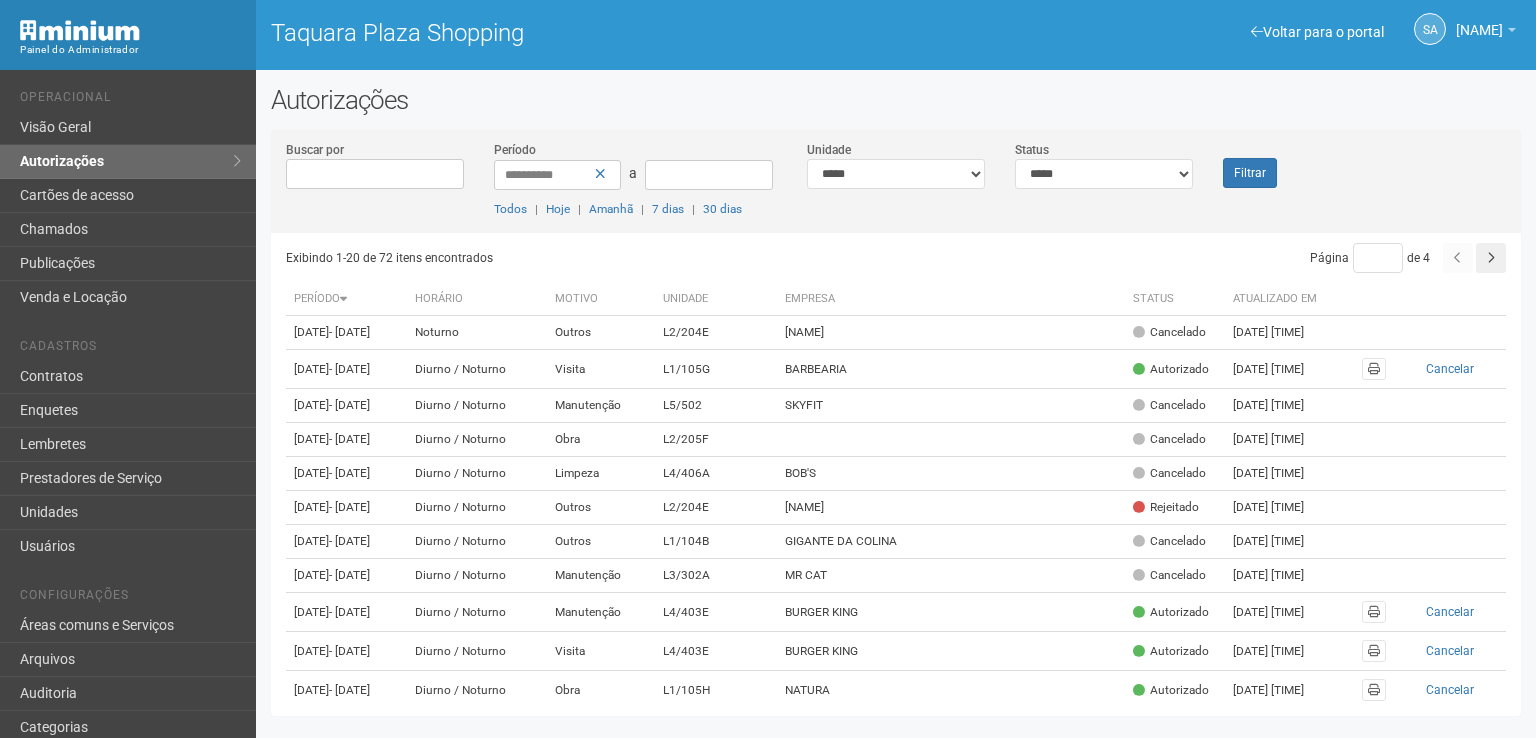 scroll, scrollTop: 0, scrollLeft: 0, axis: both 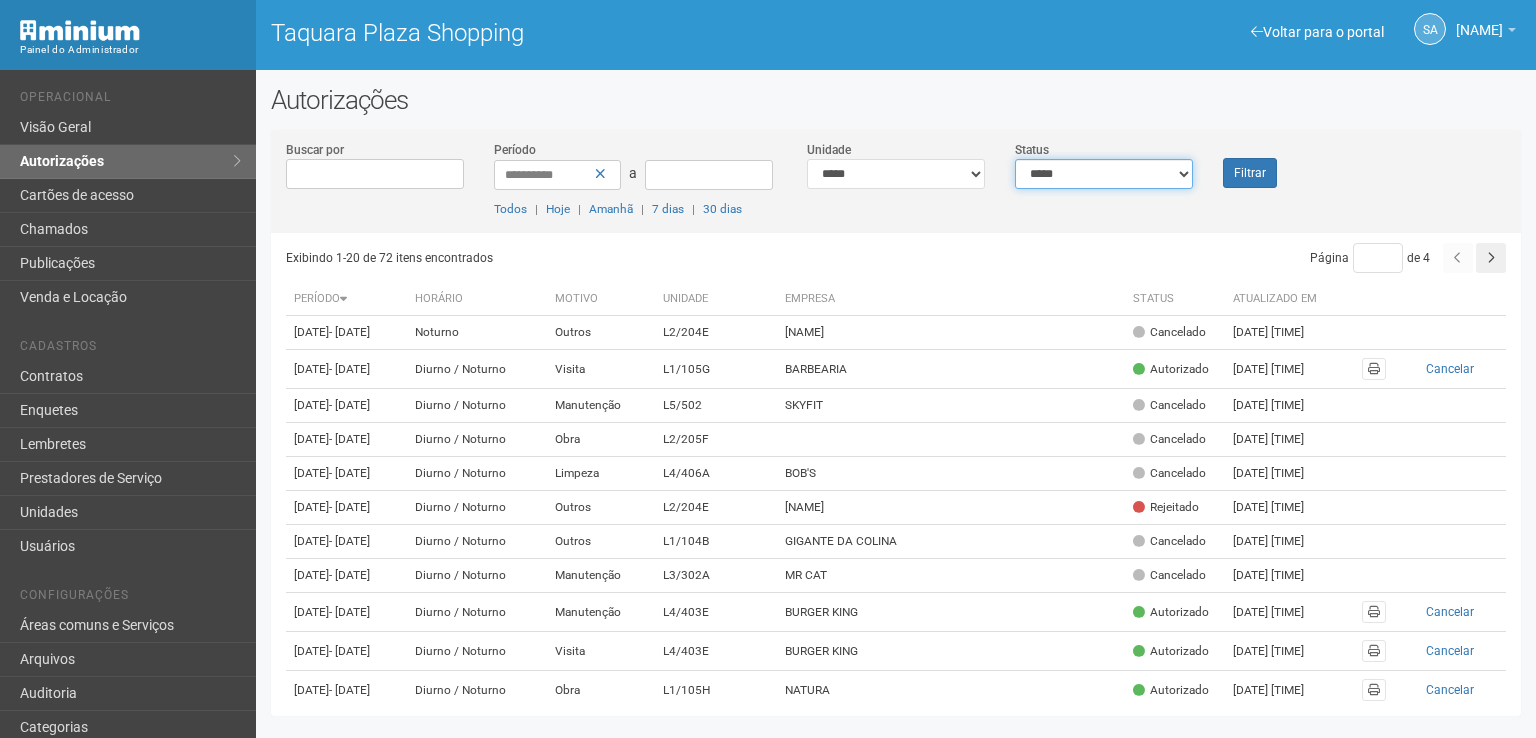 click on "**********" at bounding box center [1104, 174] 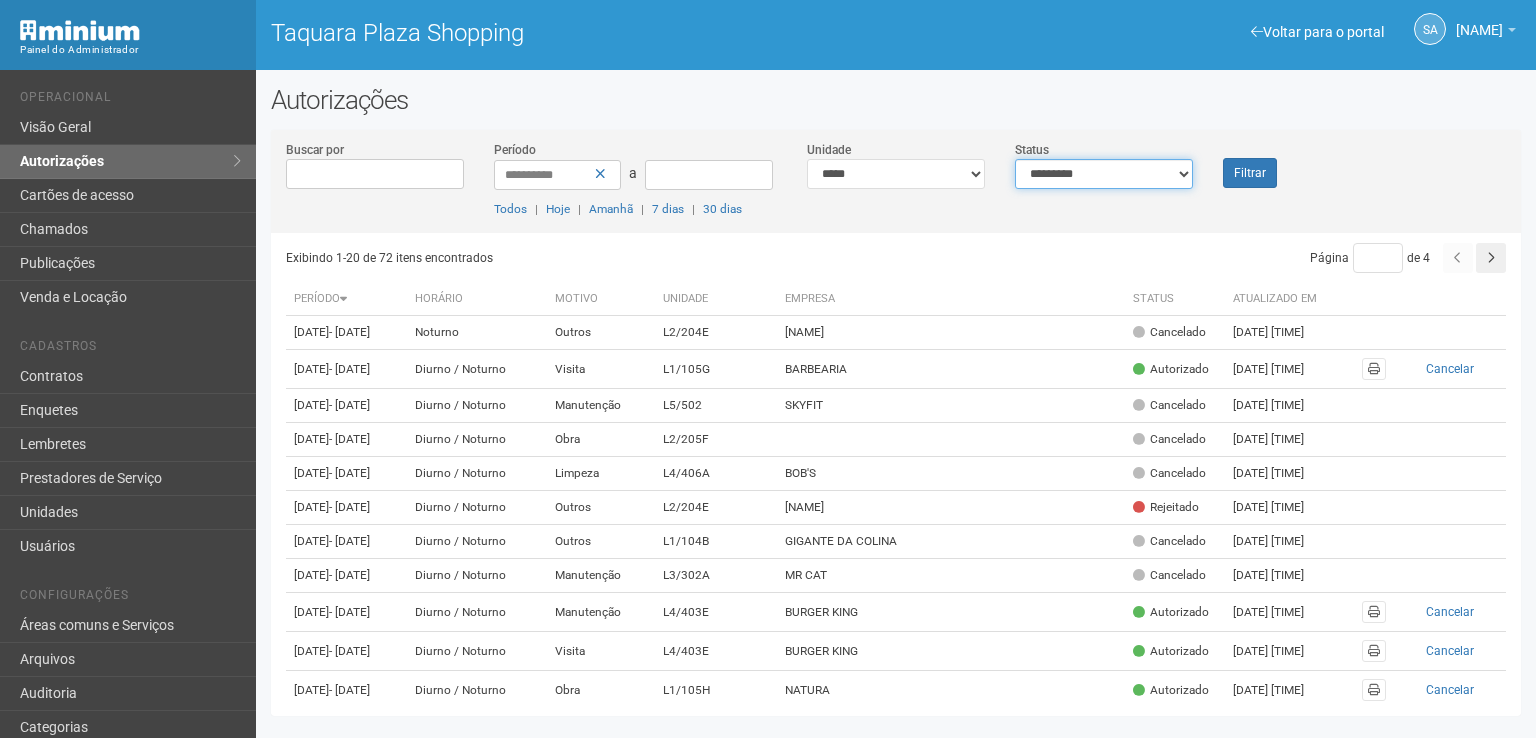 click on "**********" at bounding box center [1104, 174] 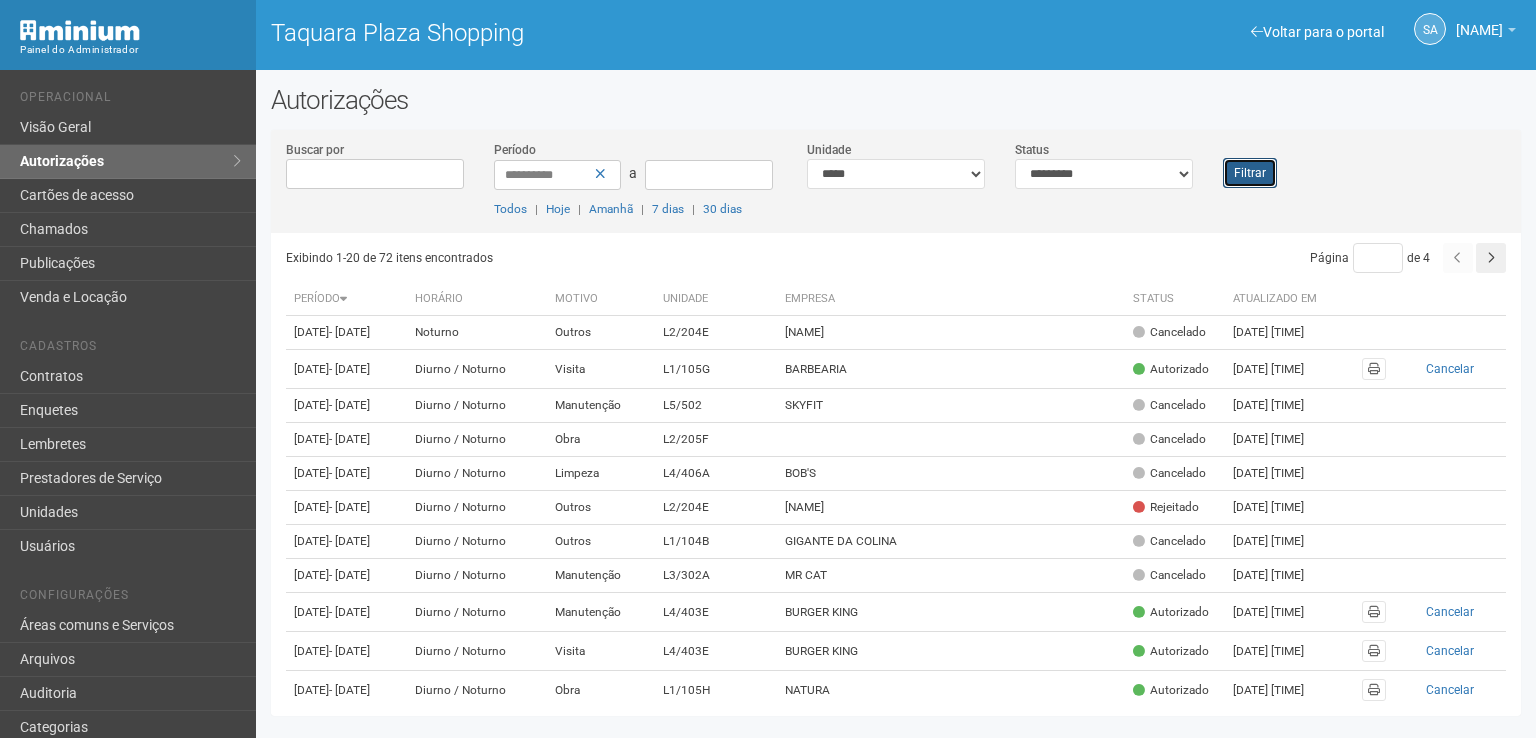 click on "Filtrar" at bounding box center (1250, 173) 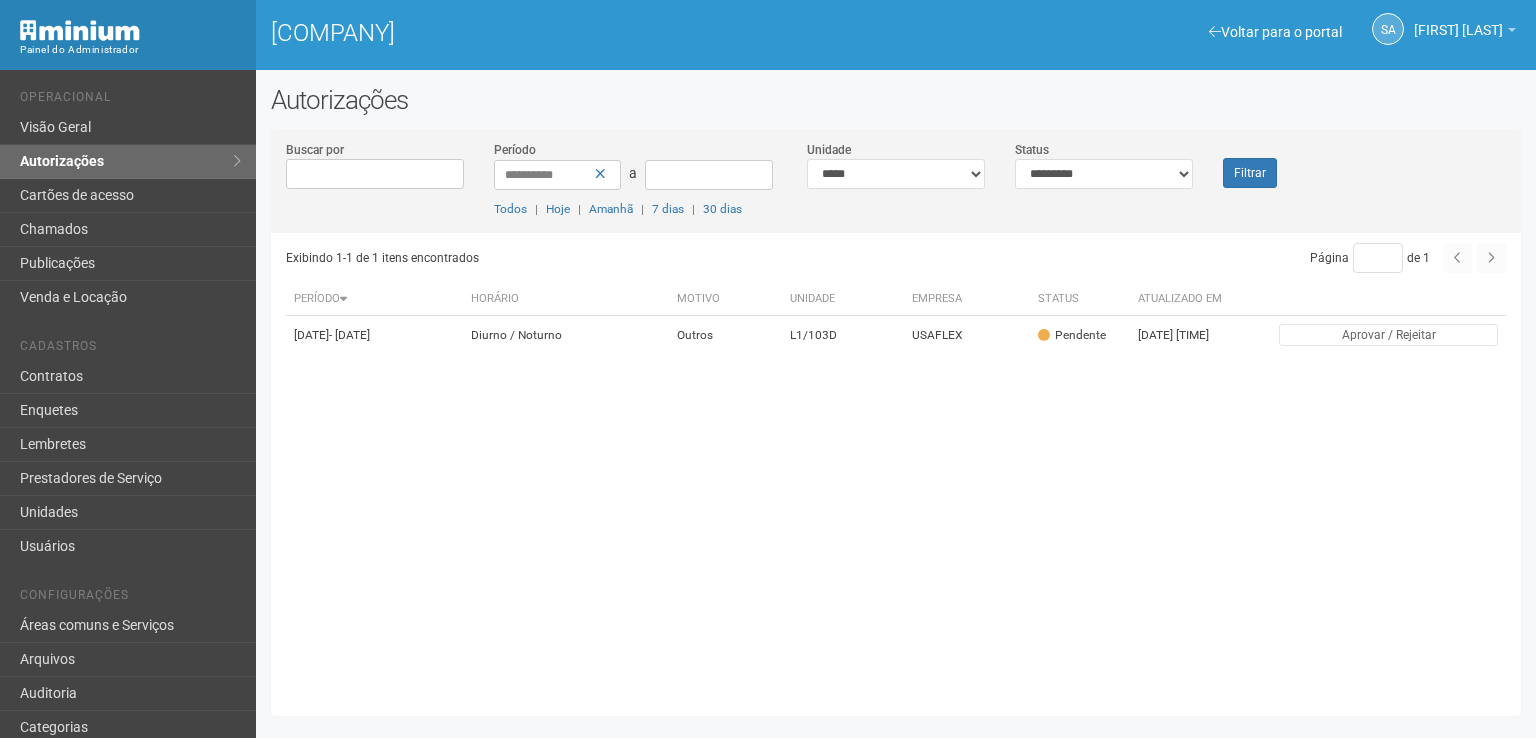 scroll, scrollTop: 0, scrollLeft: 0, axis: both 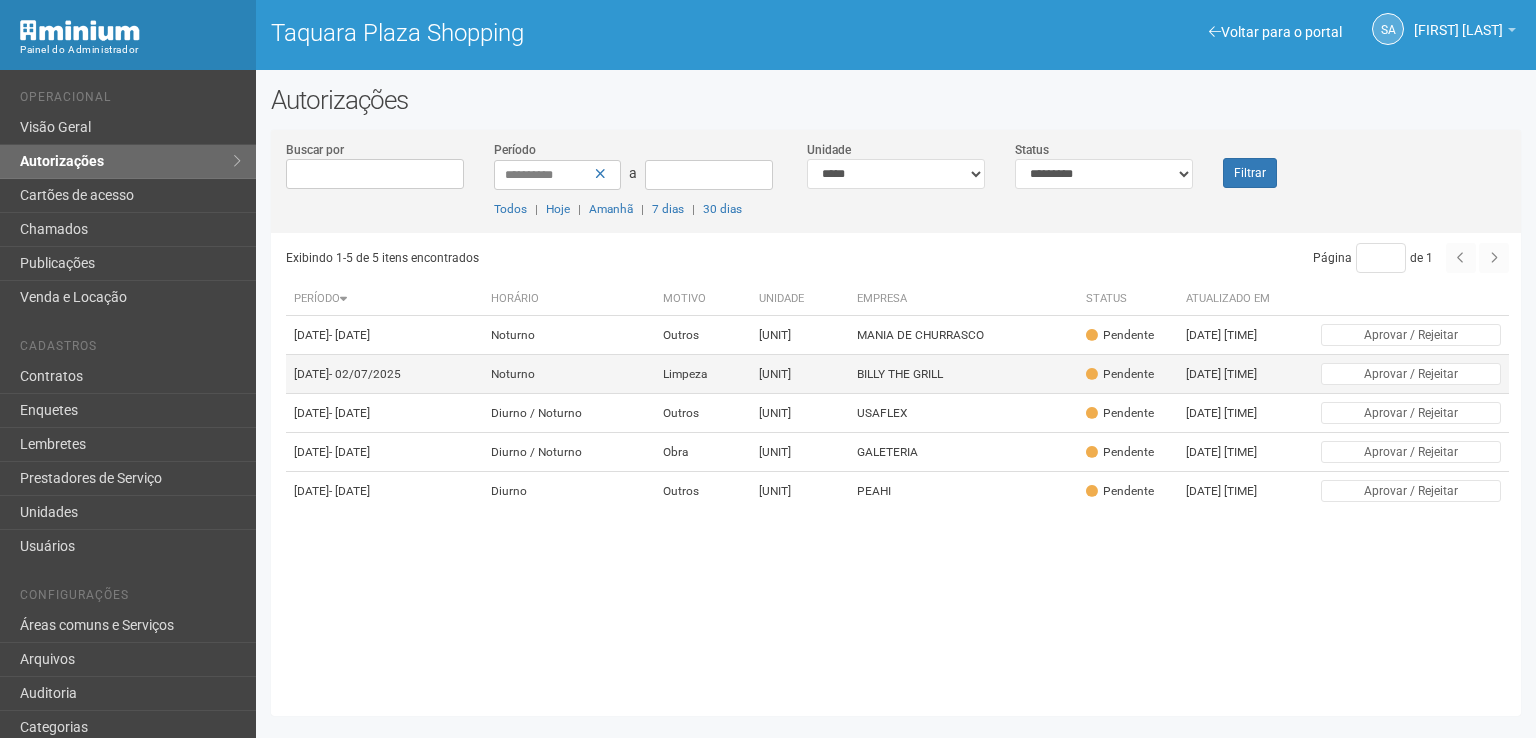 click on "BILLY THE GRILL" at bounding box center (963, 335) 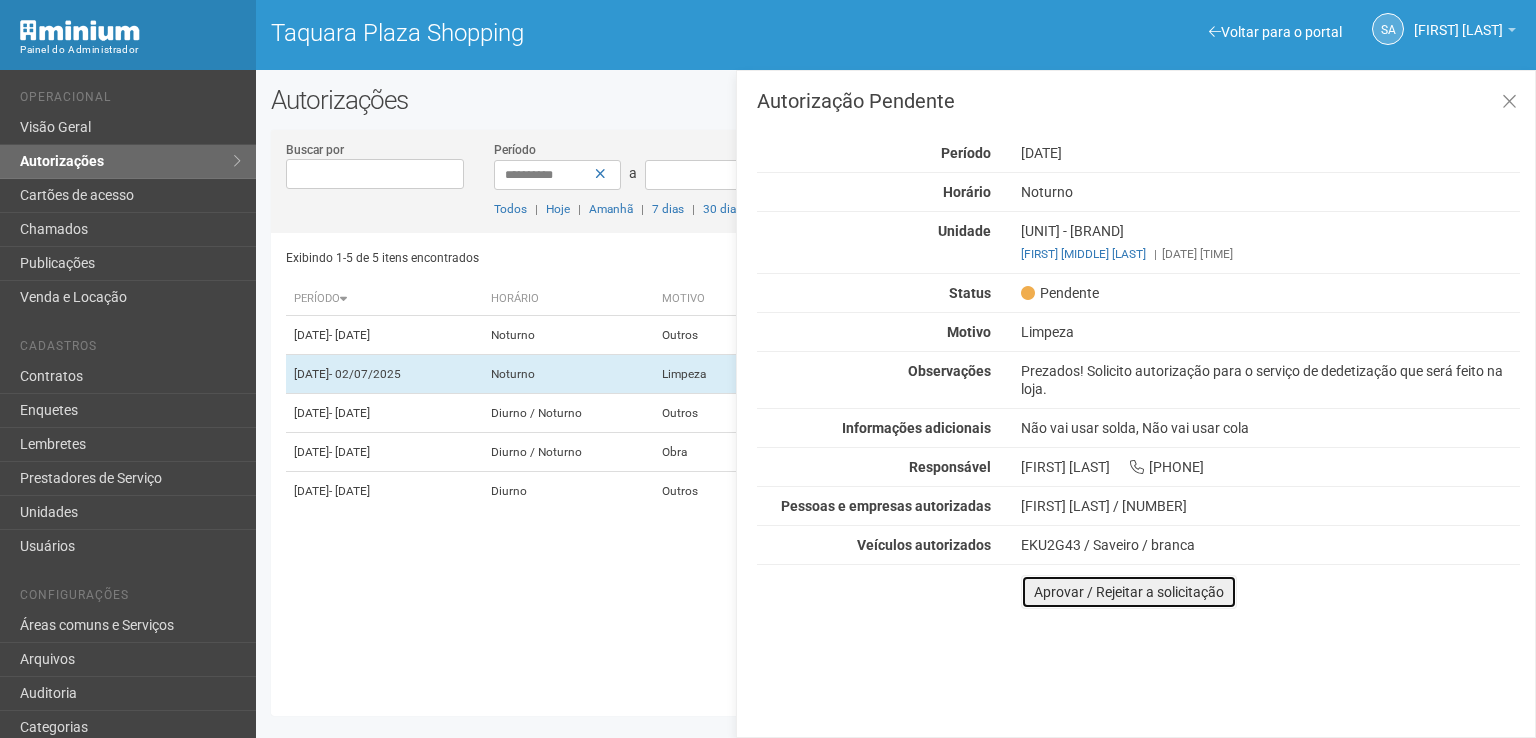 click on "Aprovar / Rejeitar a solicitação" at bounding box center (1129, 592) 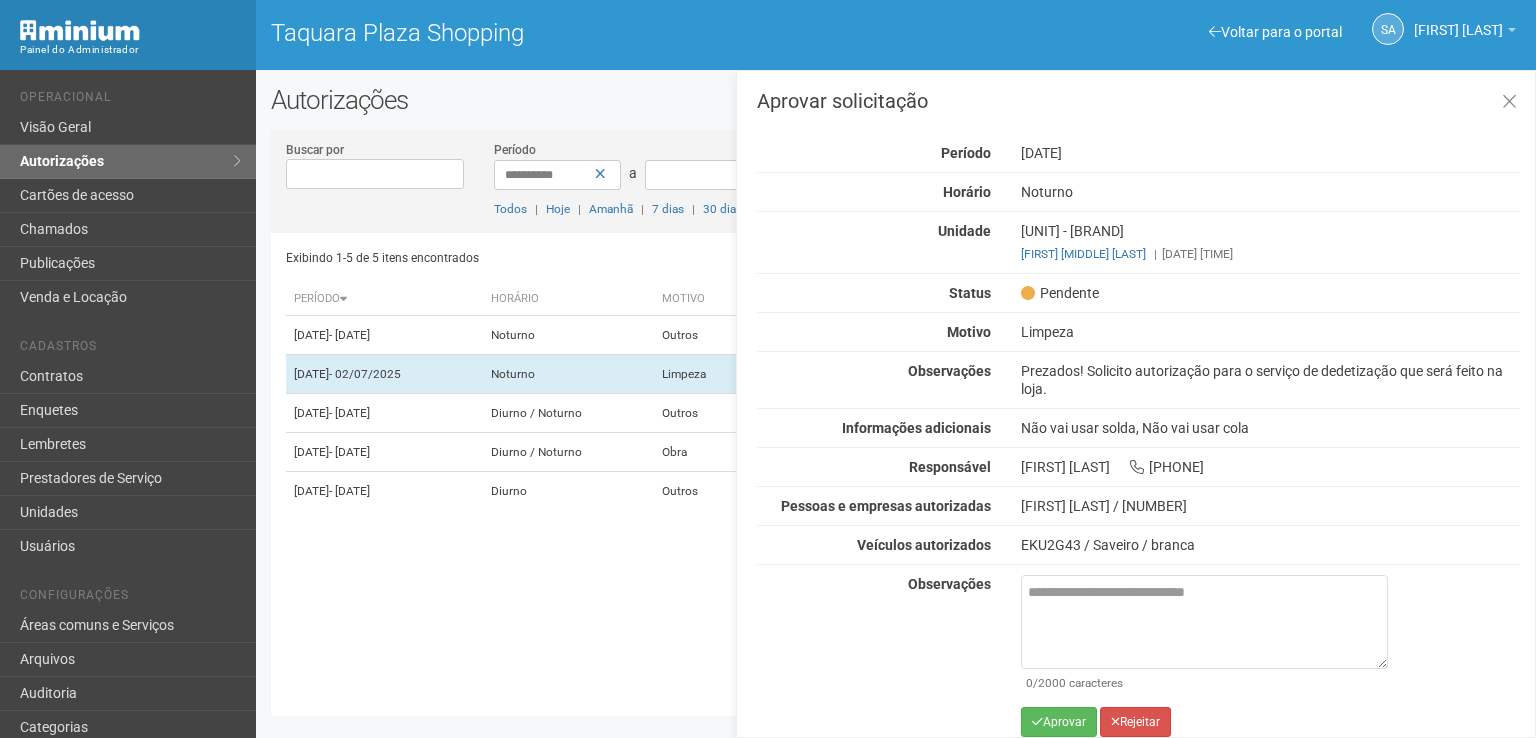 scroll, scrollTop: 12, scrollLeft: 0, axis: vertical 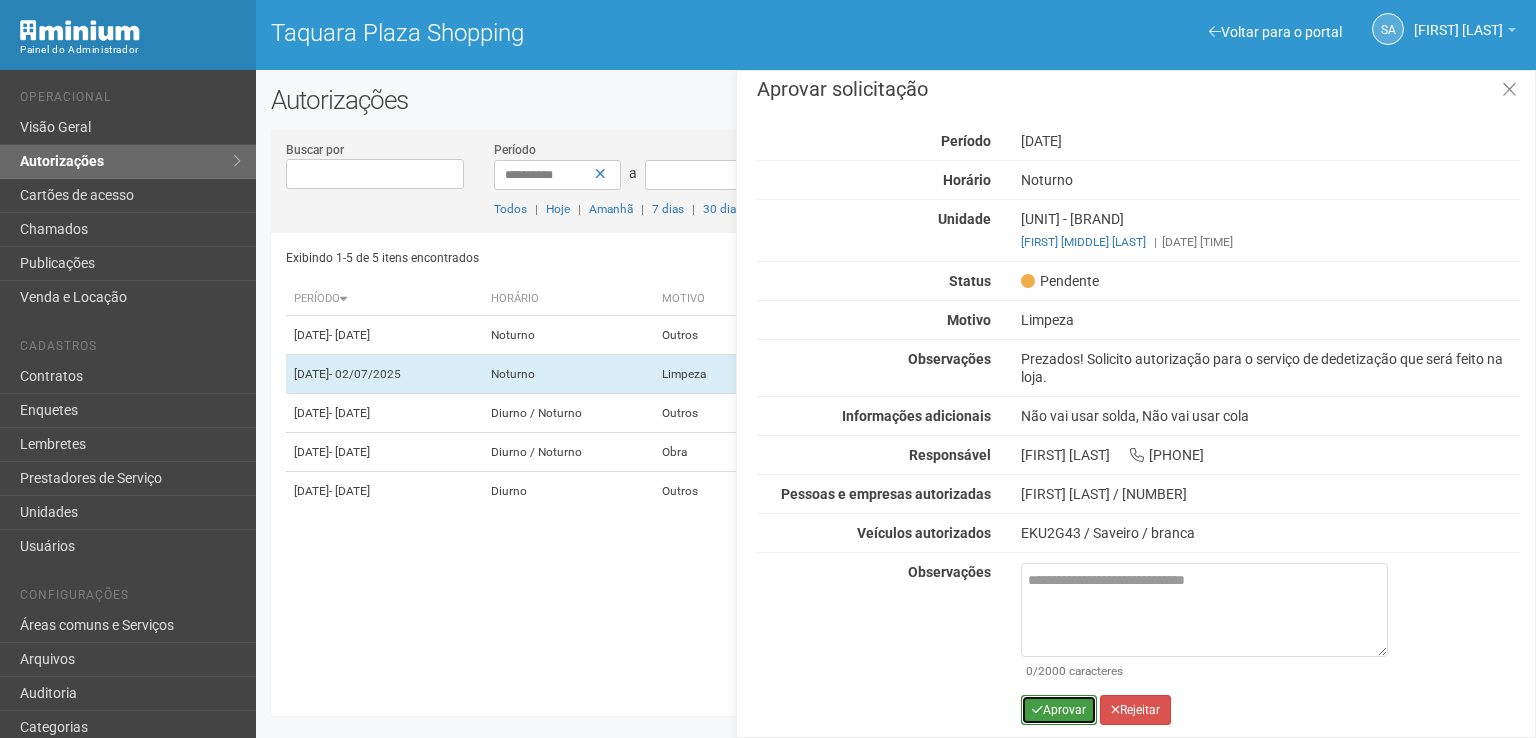 click on "Aprovar" at bounding box center [1059, 710] 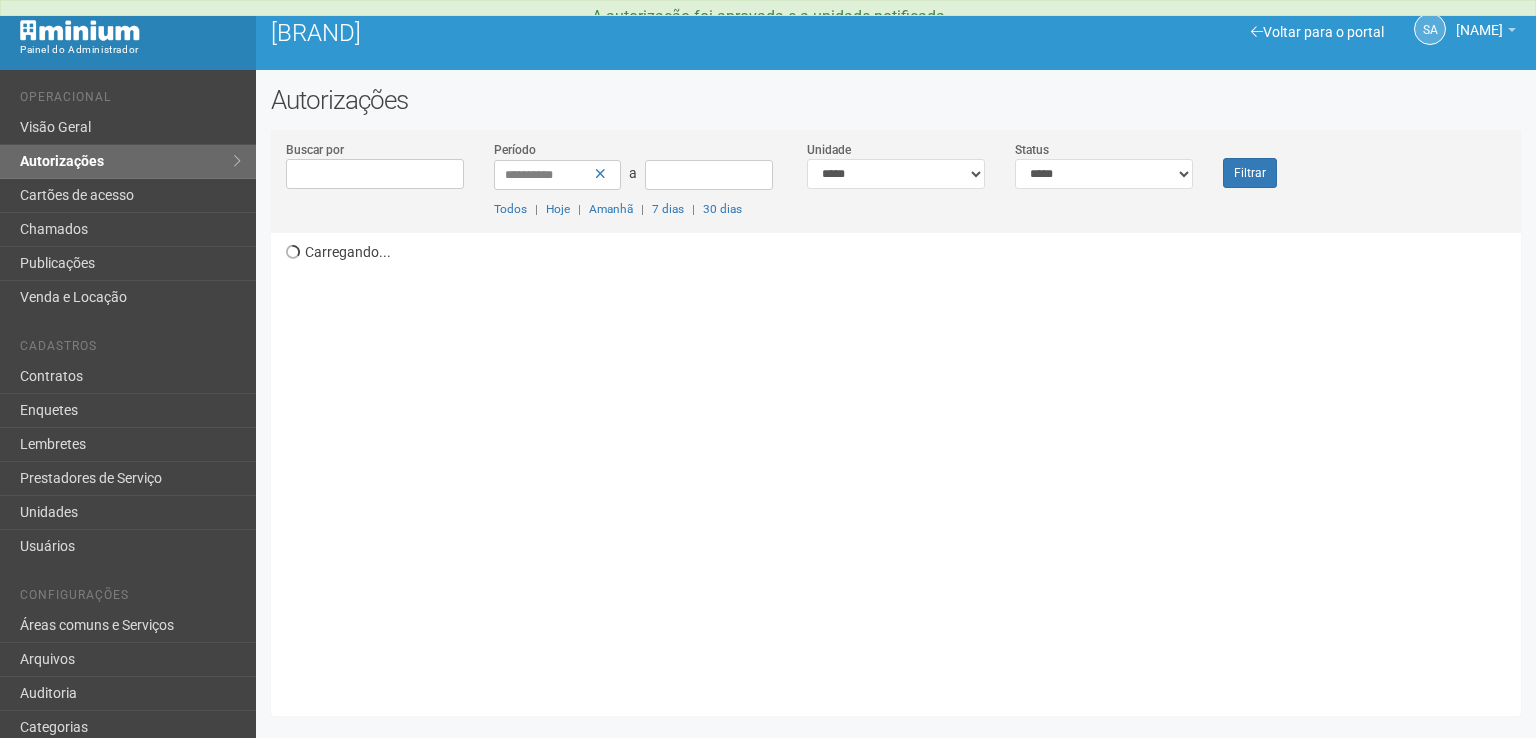 scroll, scrollTop: 0, scrollLeft: 0, axis: both 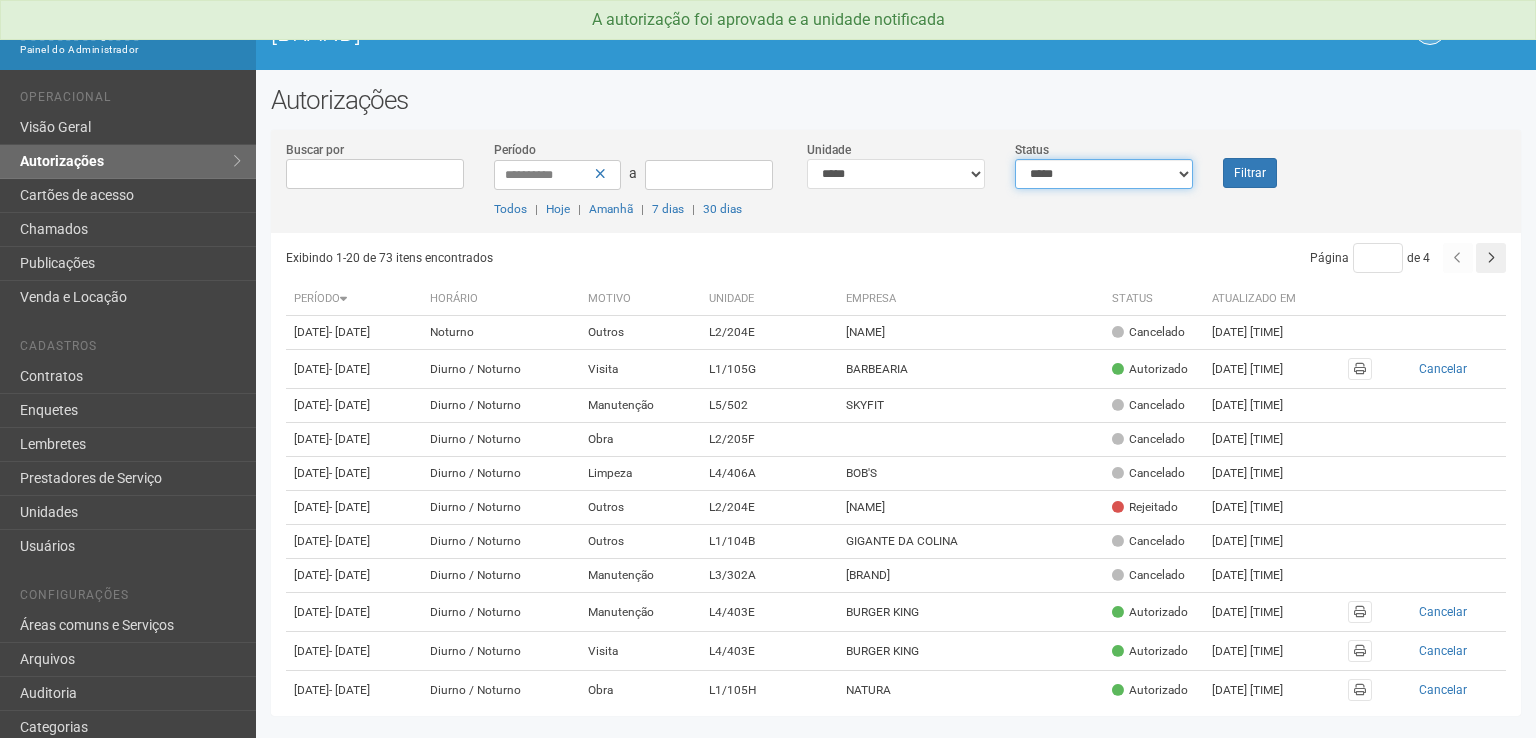 click on "[MASKED_DATA]" at bounding box center [1104, 174] 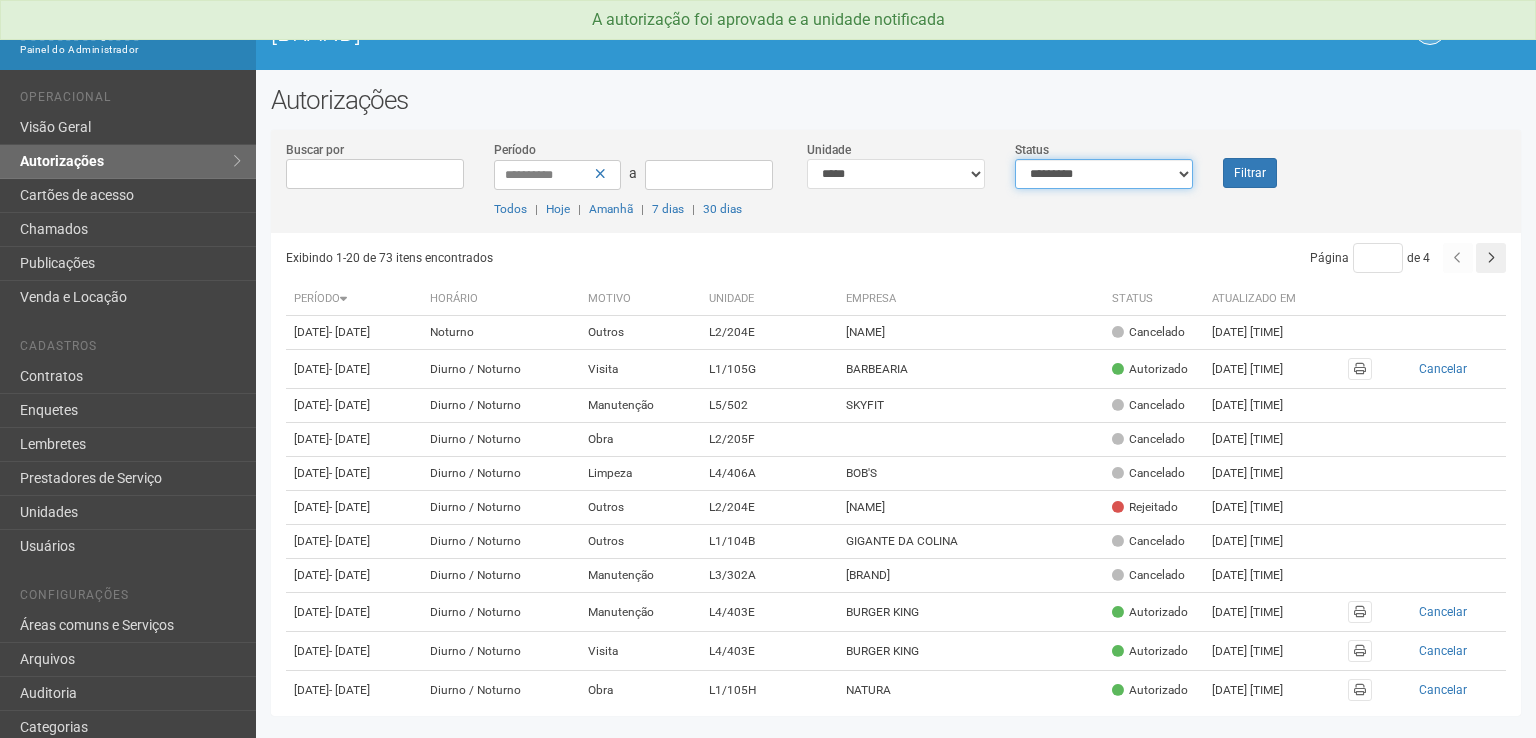 click on "**********" at bounding box center (1104, 174) 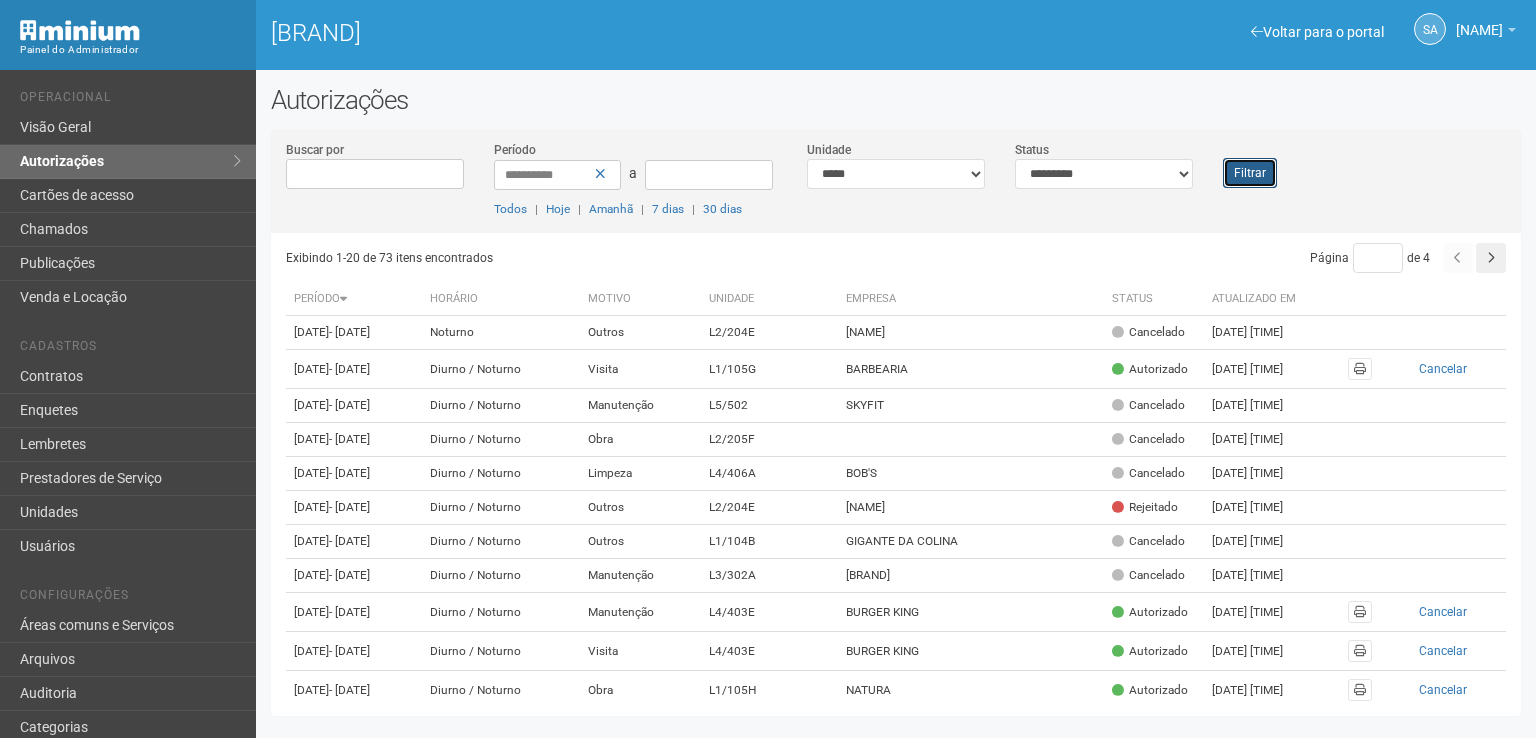 click on "Filtrar" at bounding box center [1250, 173] 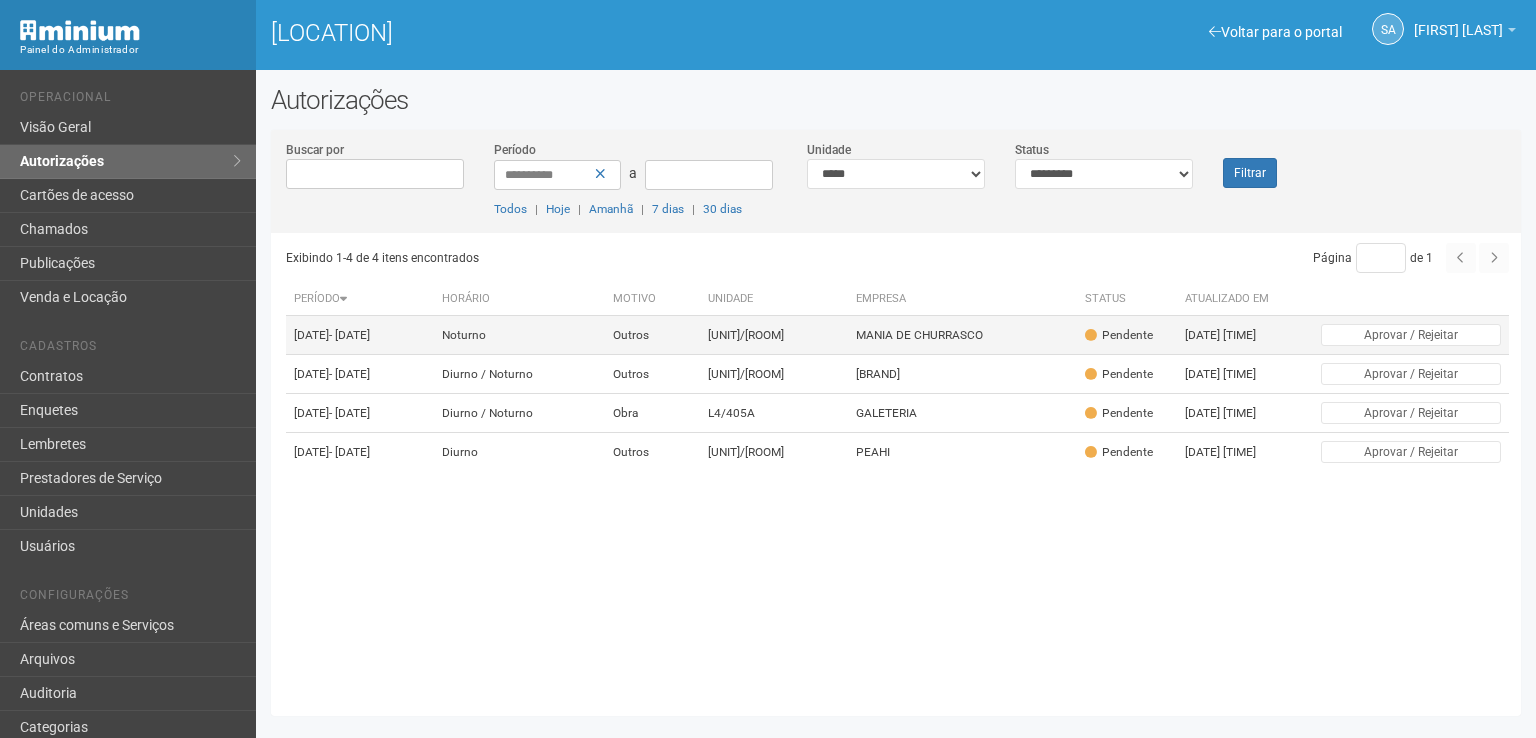 scroll, scrollTop: 0, scrollLeft: 0, axis: both 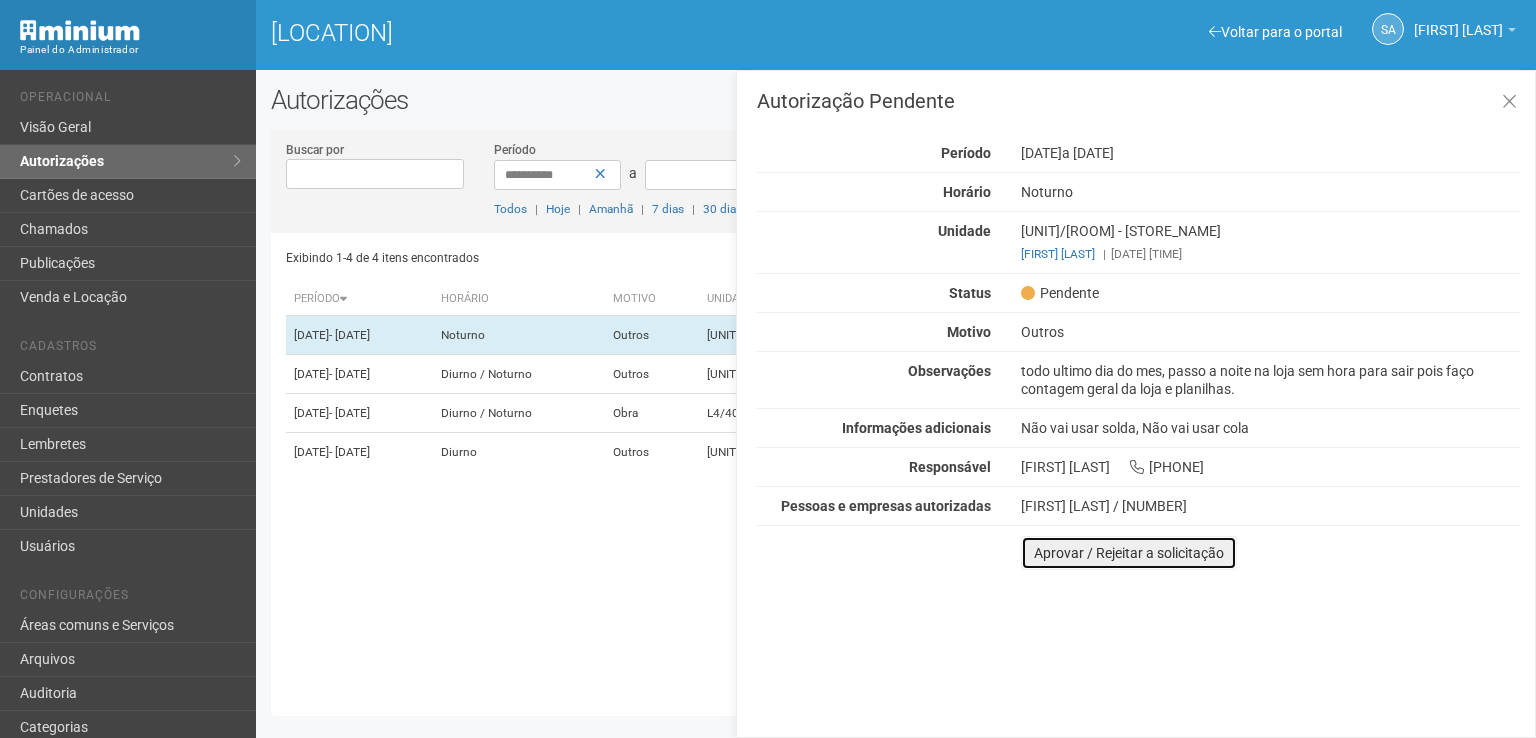 click on "Aprovar / Rejeitar a solicitação" at bounding box center (1129, 553) 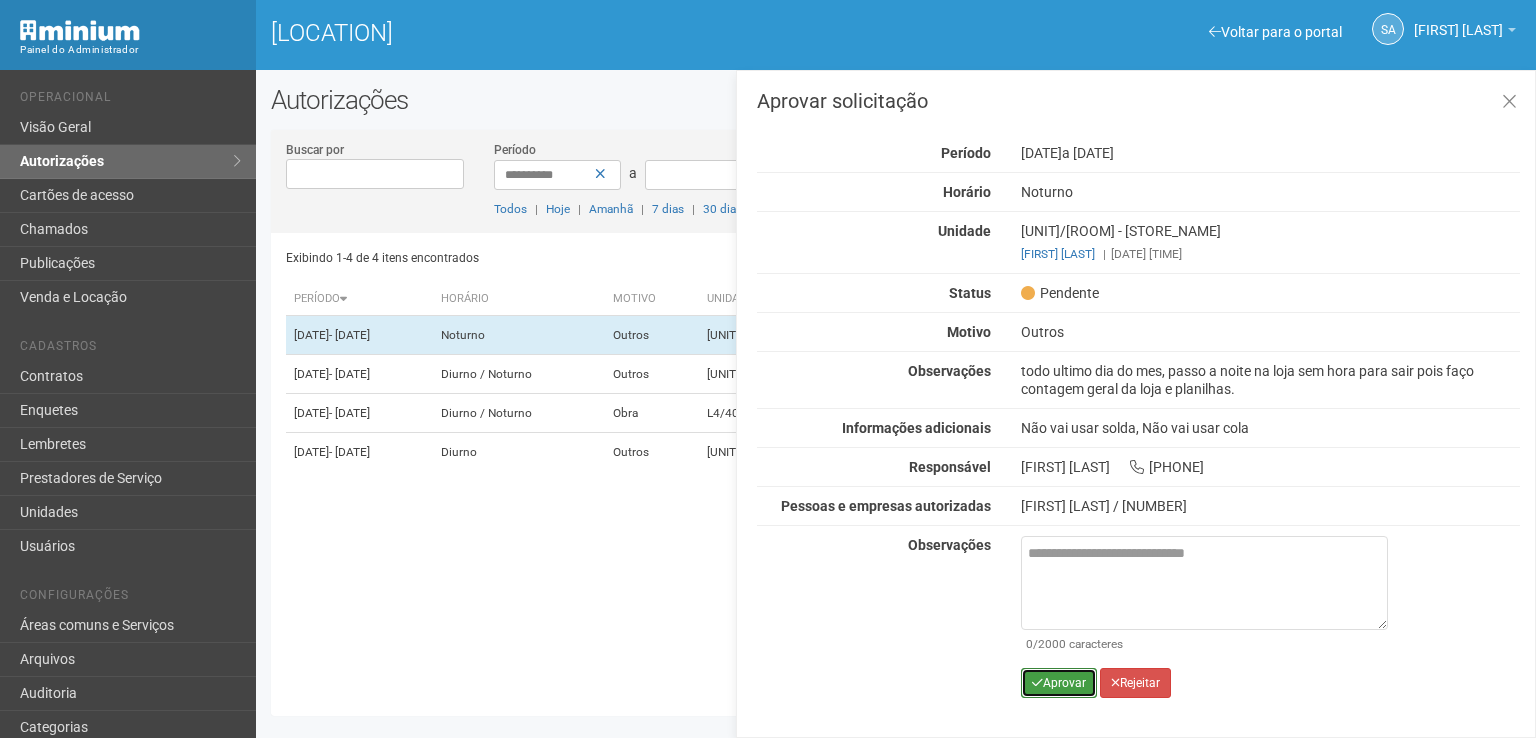 click on "Aprovar" at bounding box center (1059, 683) 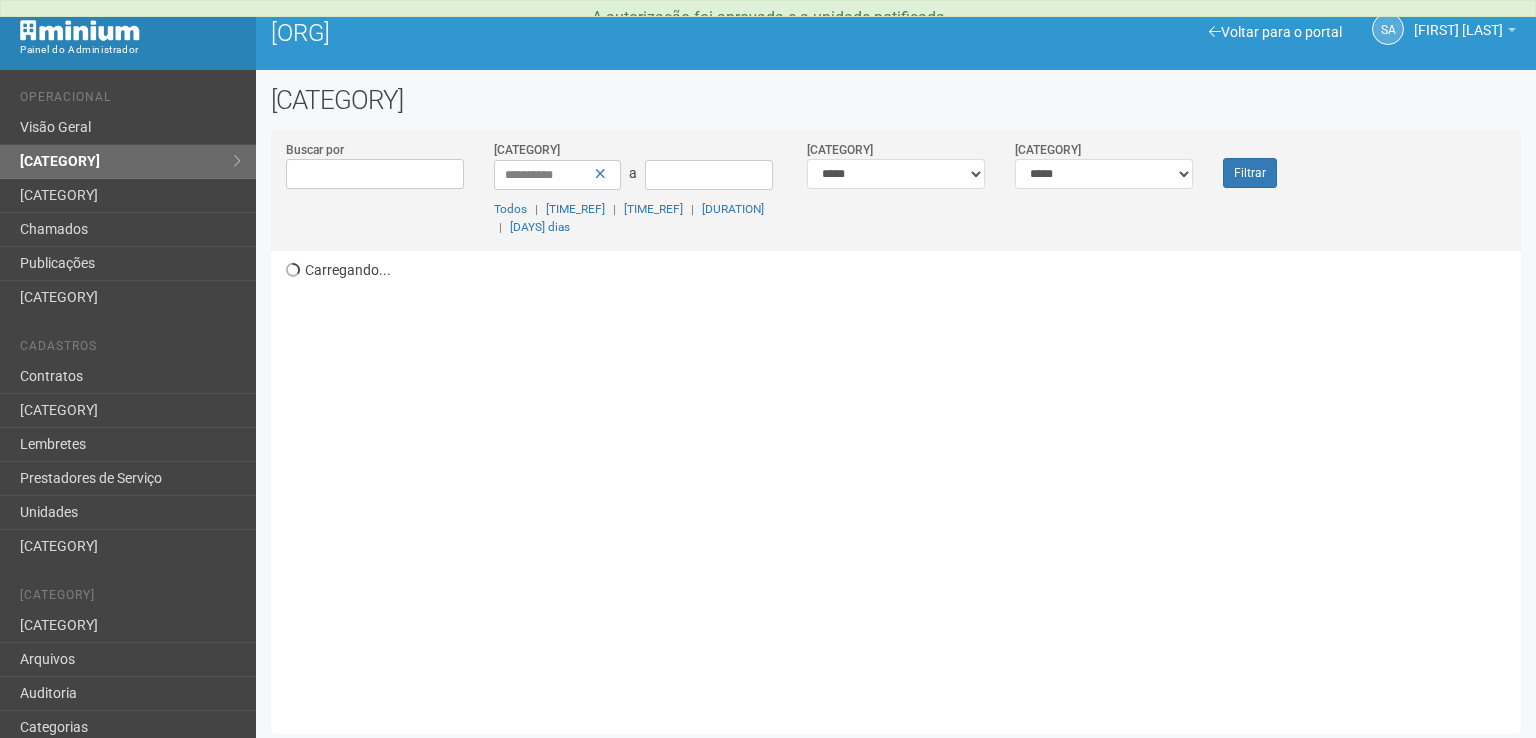 scroll, scrollTop: 0, scrollLeft: 0, axis: both 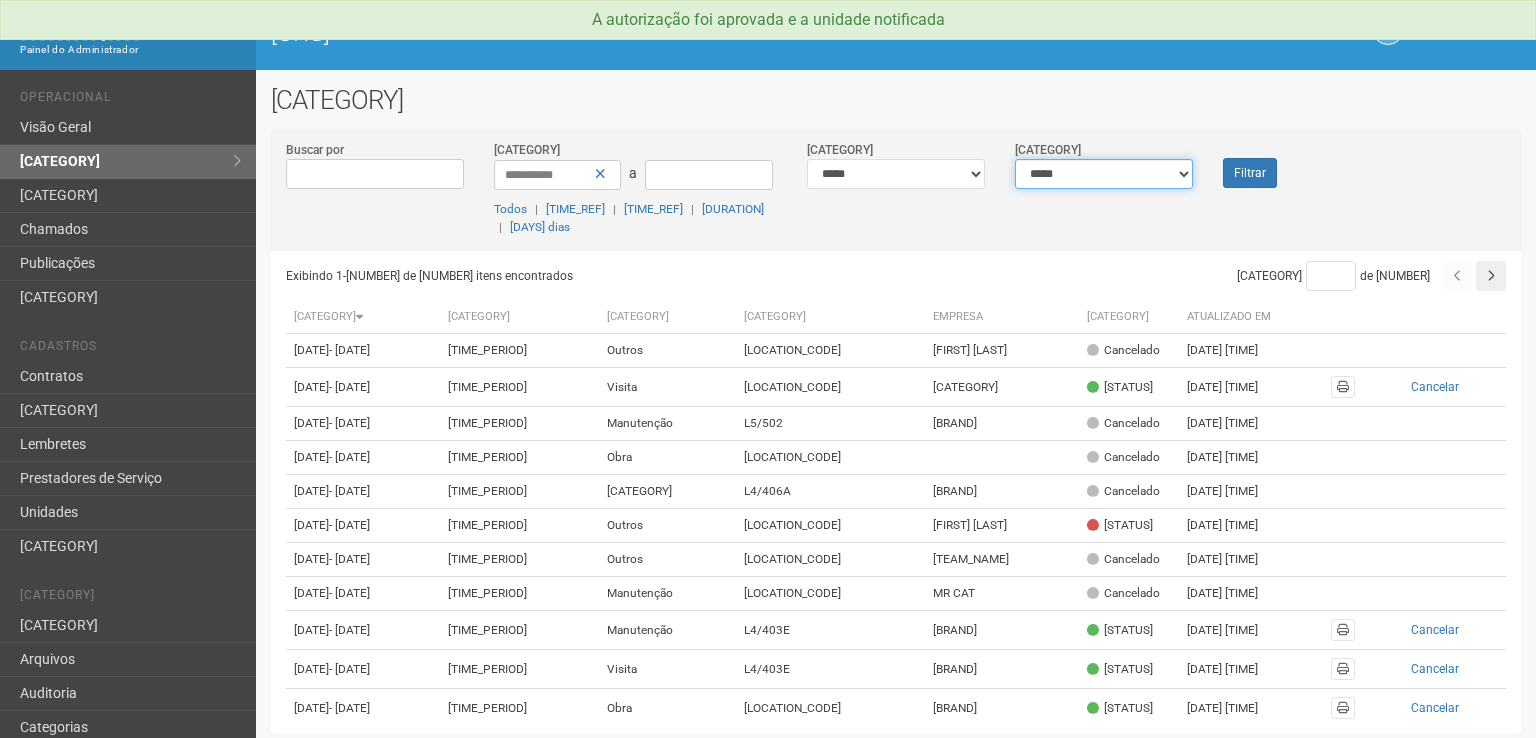 click on "**********" at bounding box center (1104, 174) 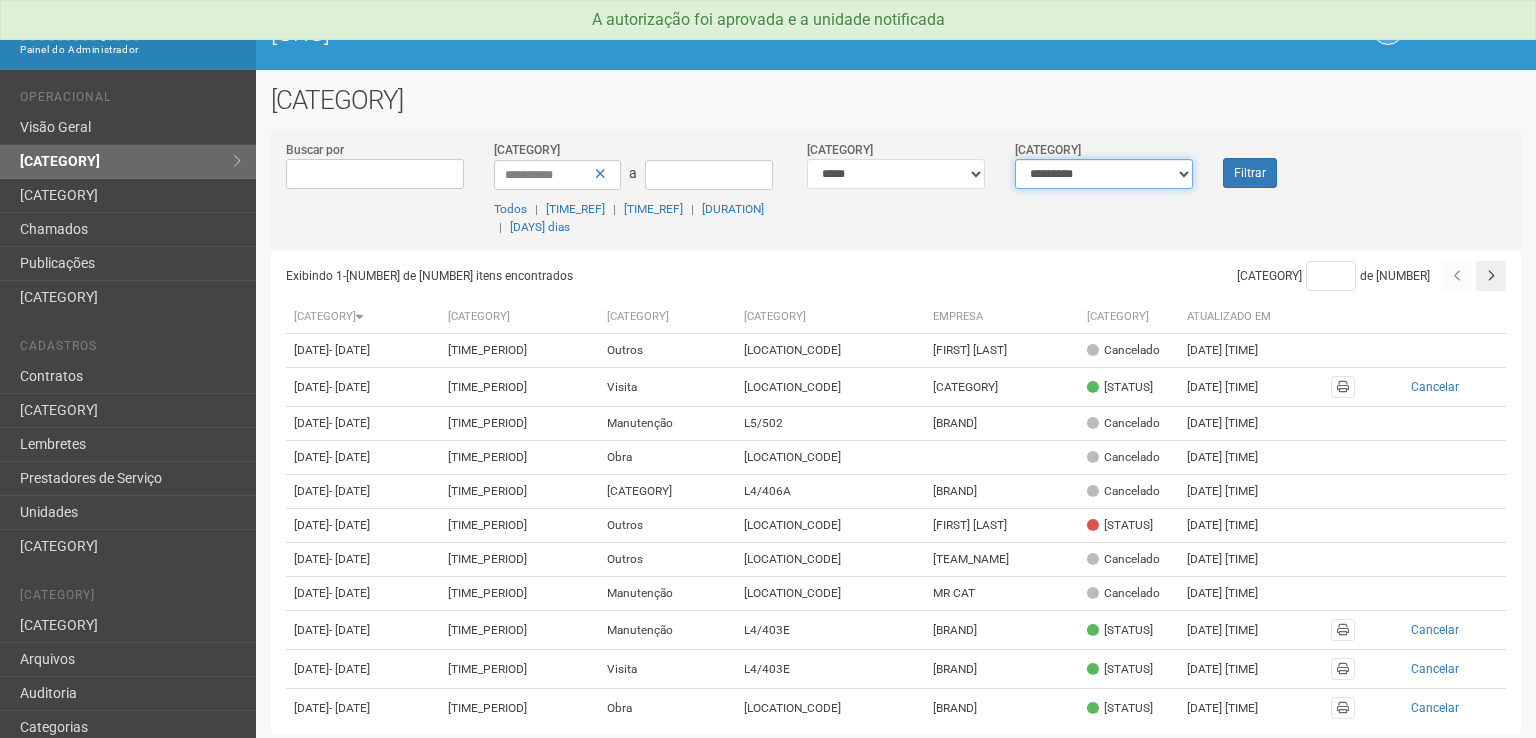 click on "**********" at bounding box center (1104, 174) 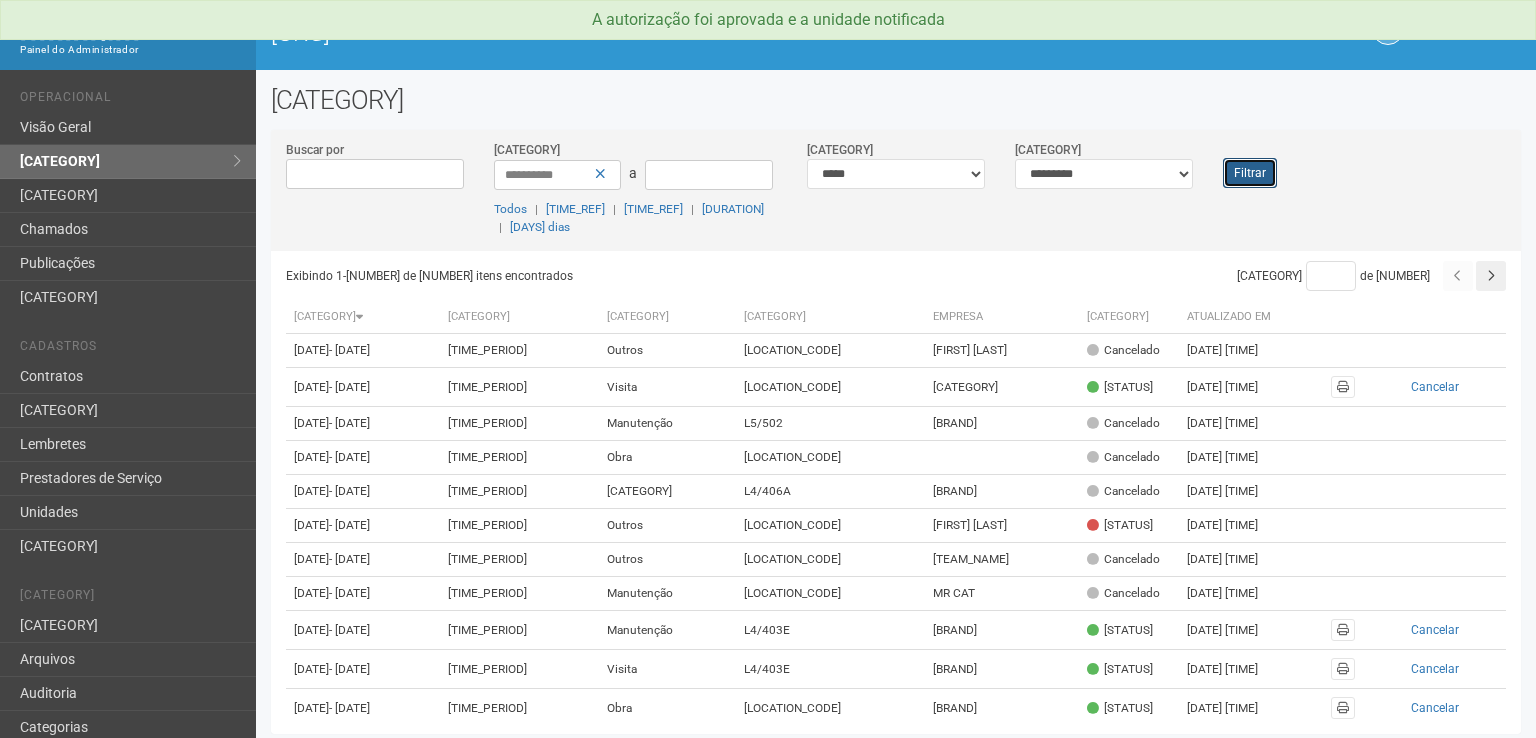 click on "Filtrar" at bounding box center (1250, 173) 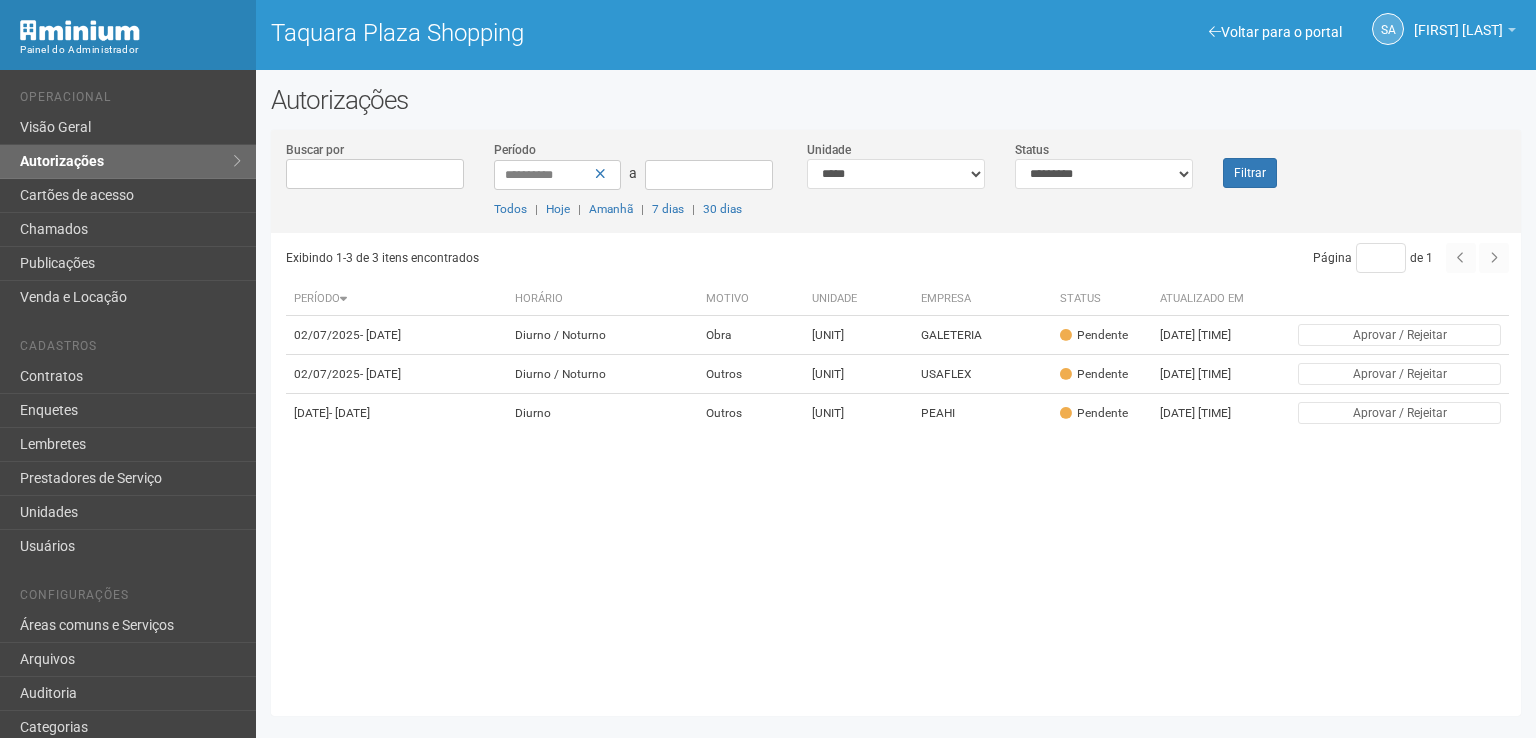 scroll, scrollTop: 0, scrollLeft: 0, axis: both 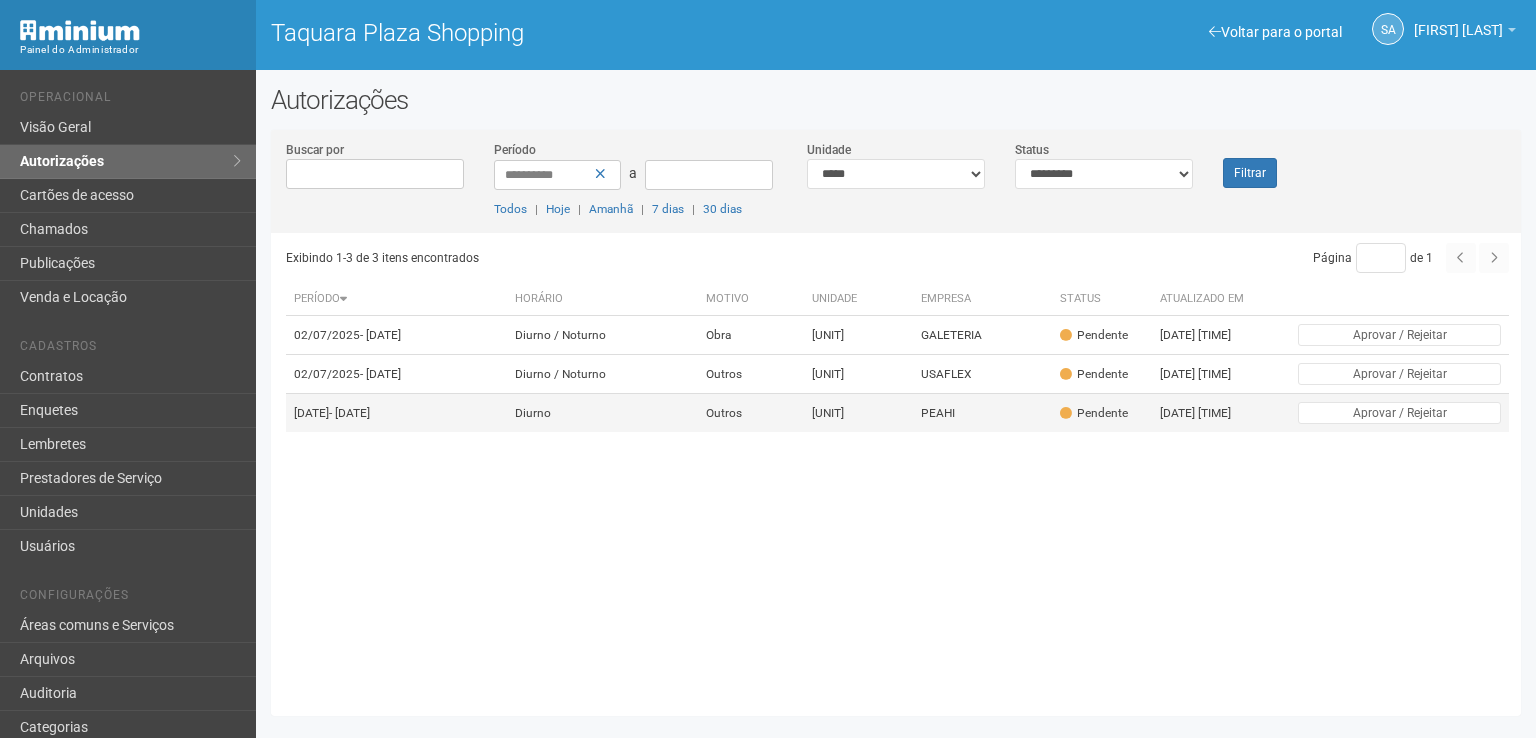 click on "PEAHI" at bounding box center (982, 335) 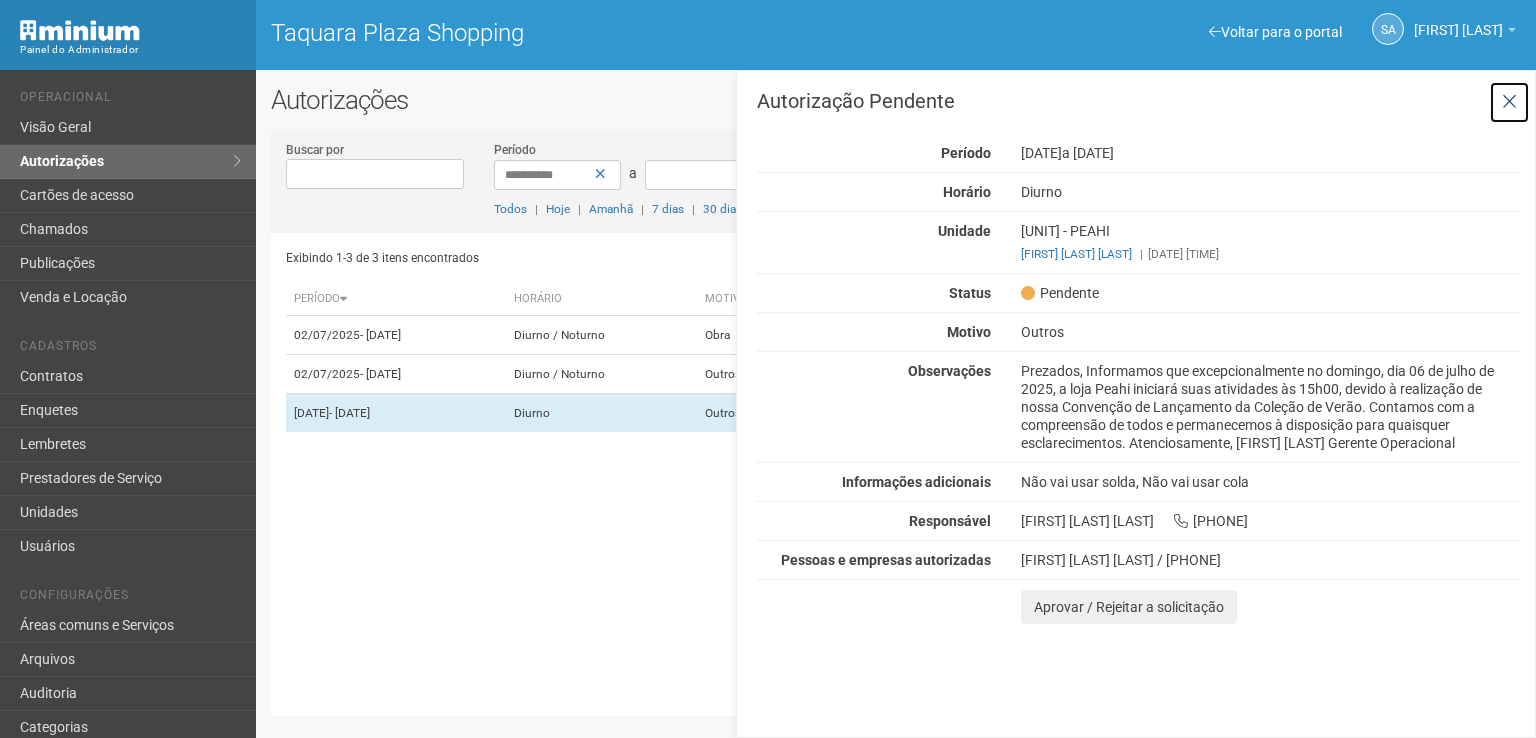 click at bounding box center [1509, 102] 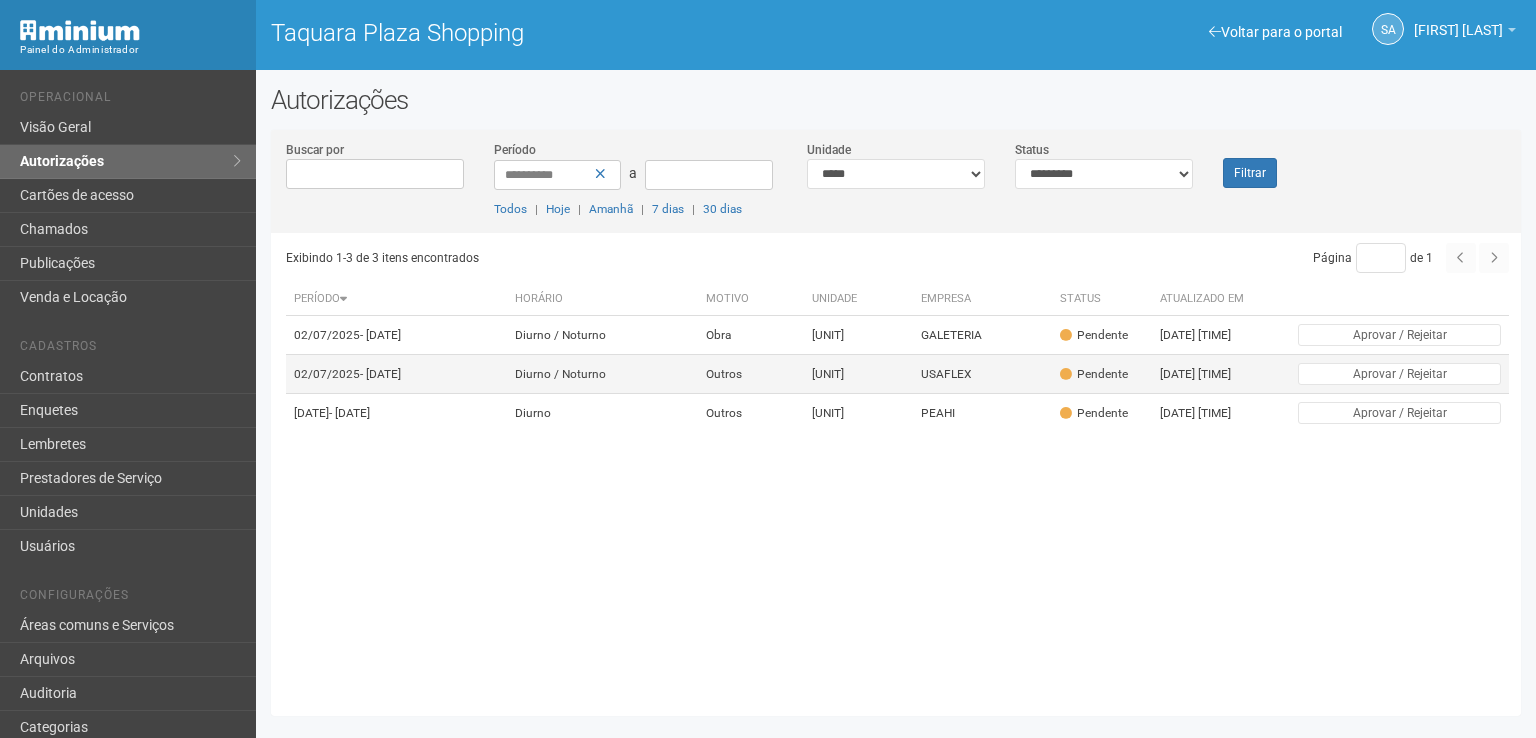 click on "USAFLEX" at bounding box center (982, 335) 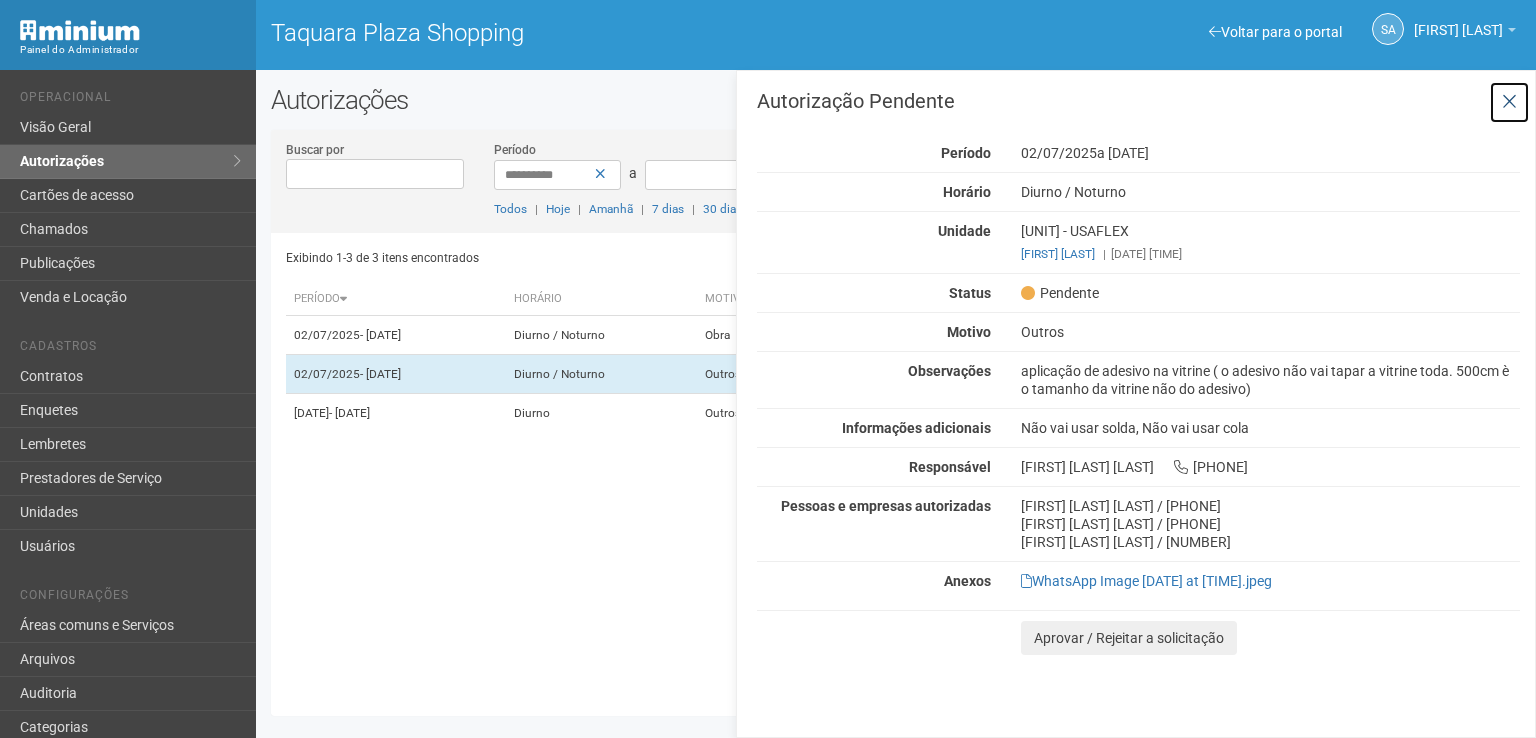 click at bounding box center [1509, 102] 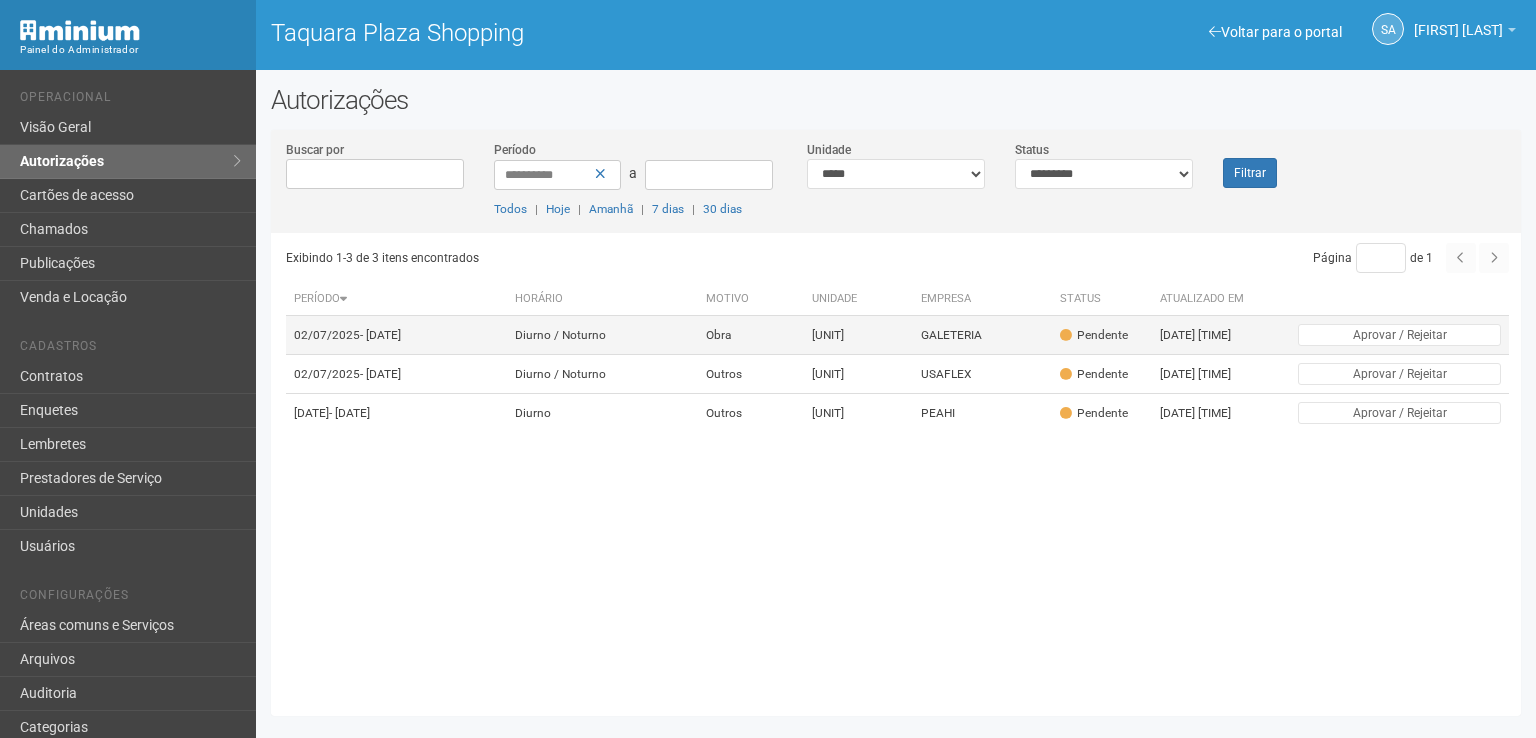 click on "Pendente" at bounding box center [1094, 335] 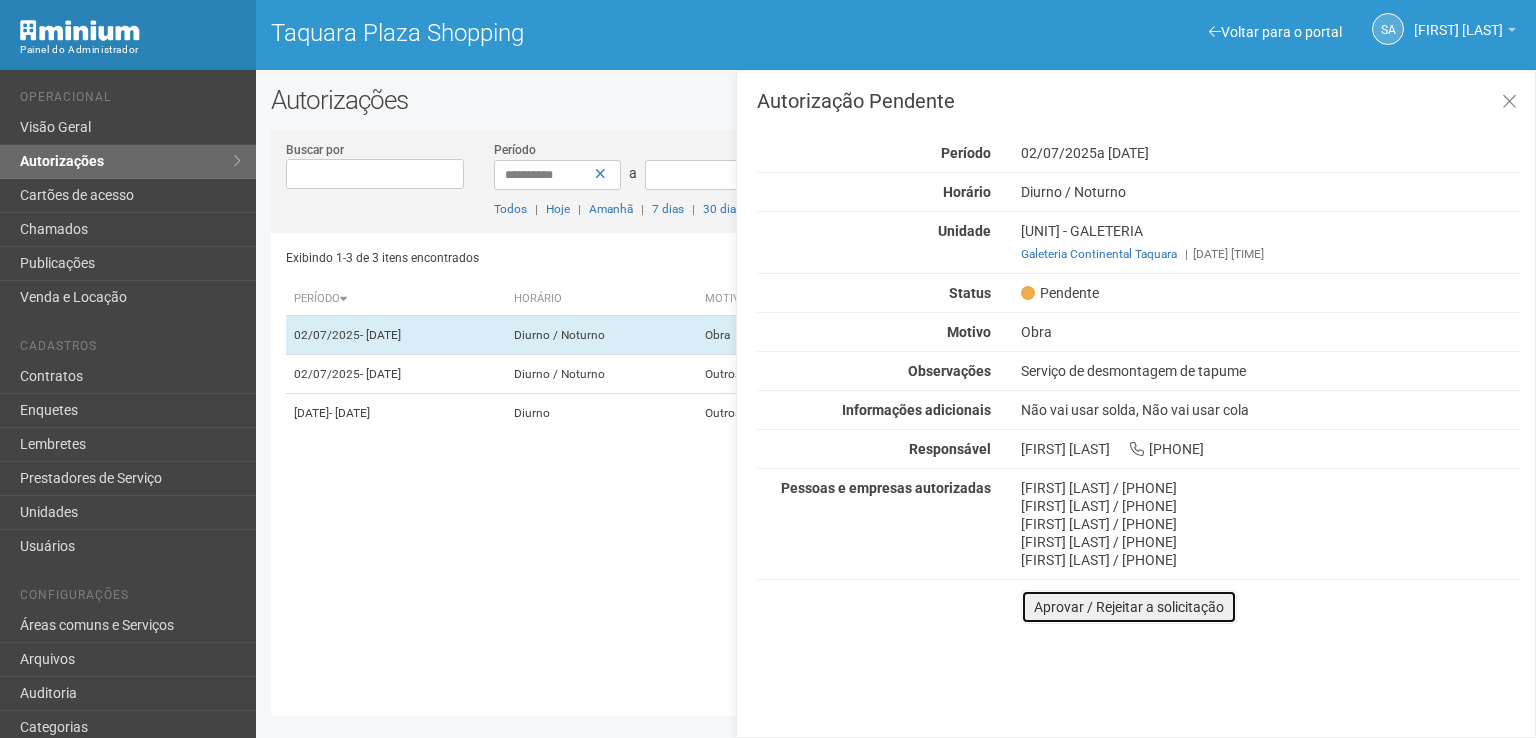 click on "Aprovar / Rejeitar a solicitação" at bounding box center [1129, 607] 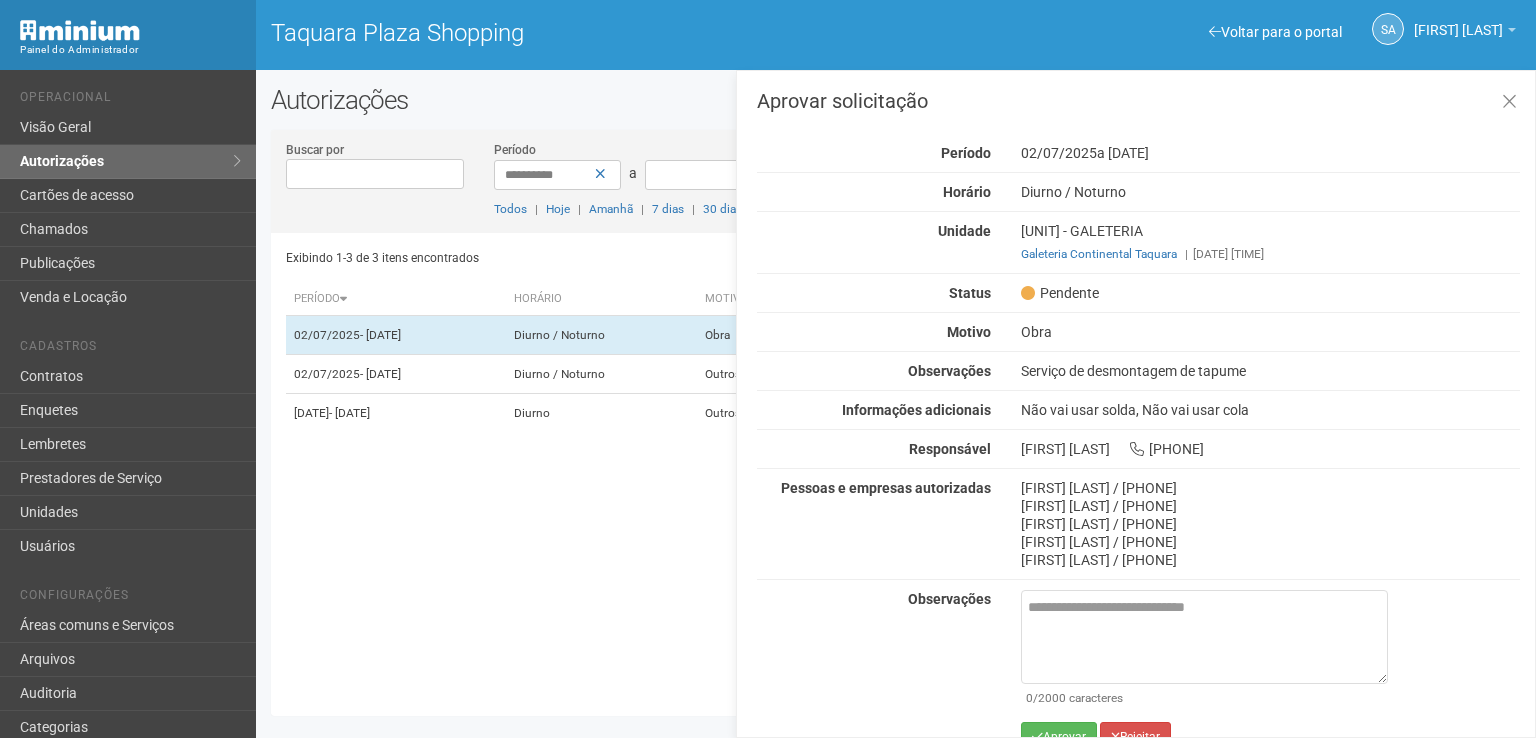 scroll, scrollTop: 27, scrollLeft: 0, axis: vertical 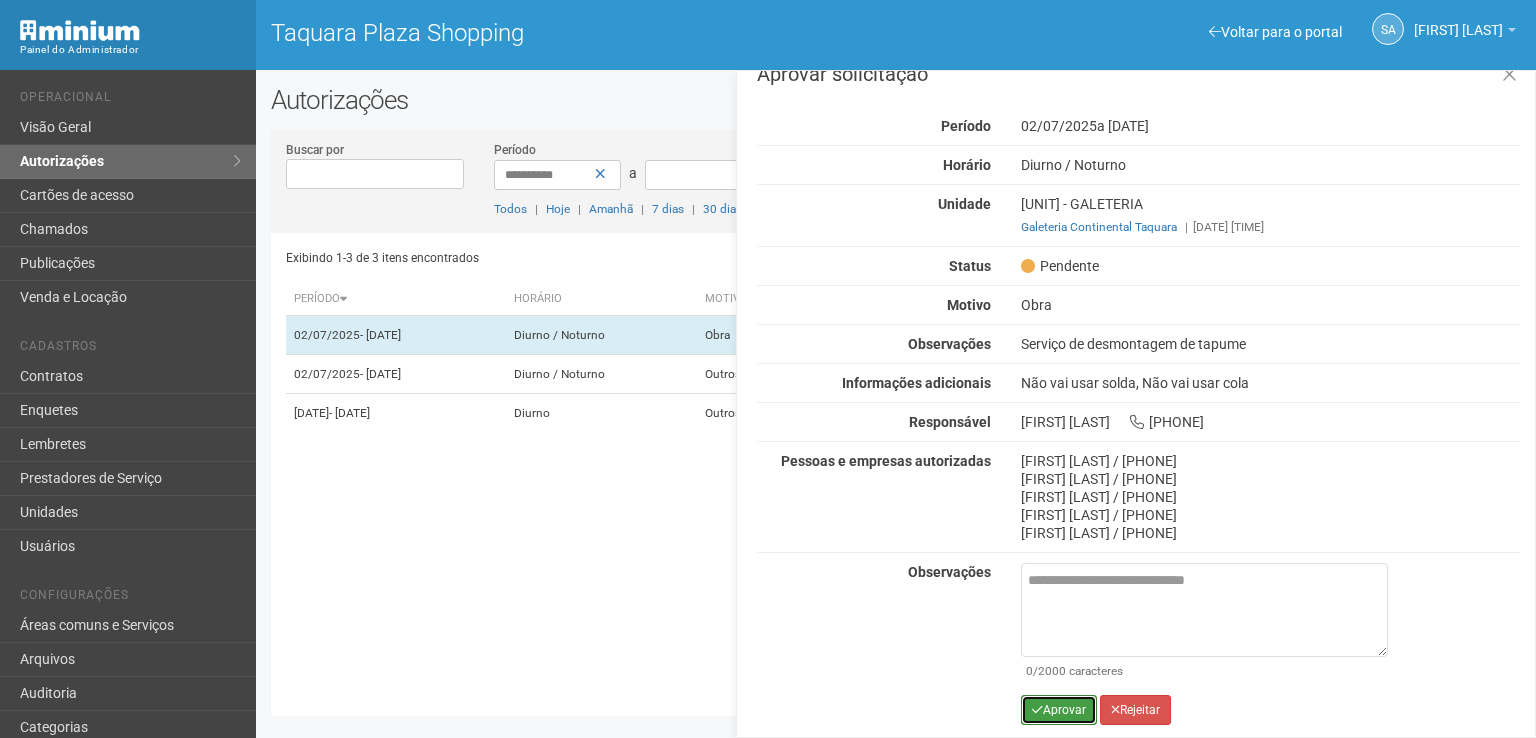 click on "Aprovar" at bounding box center [1059, 710] 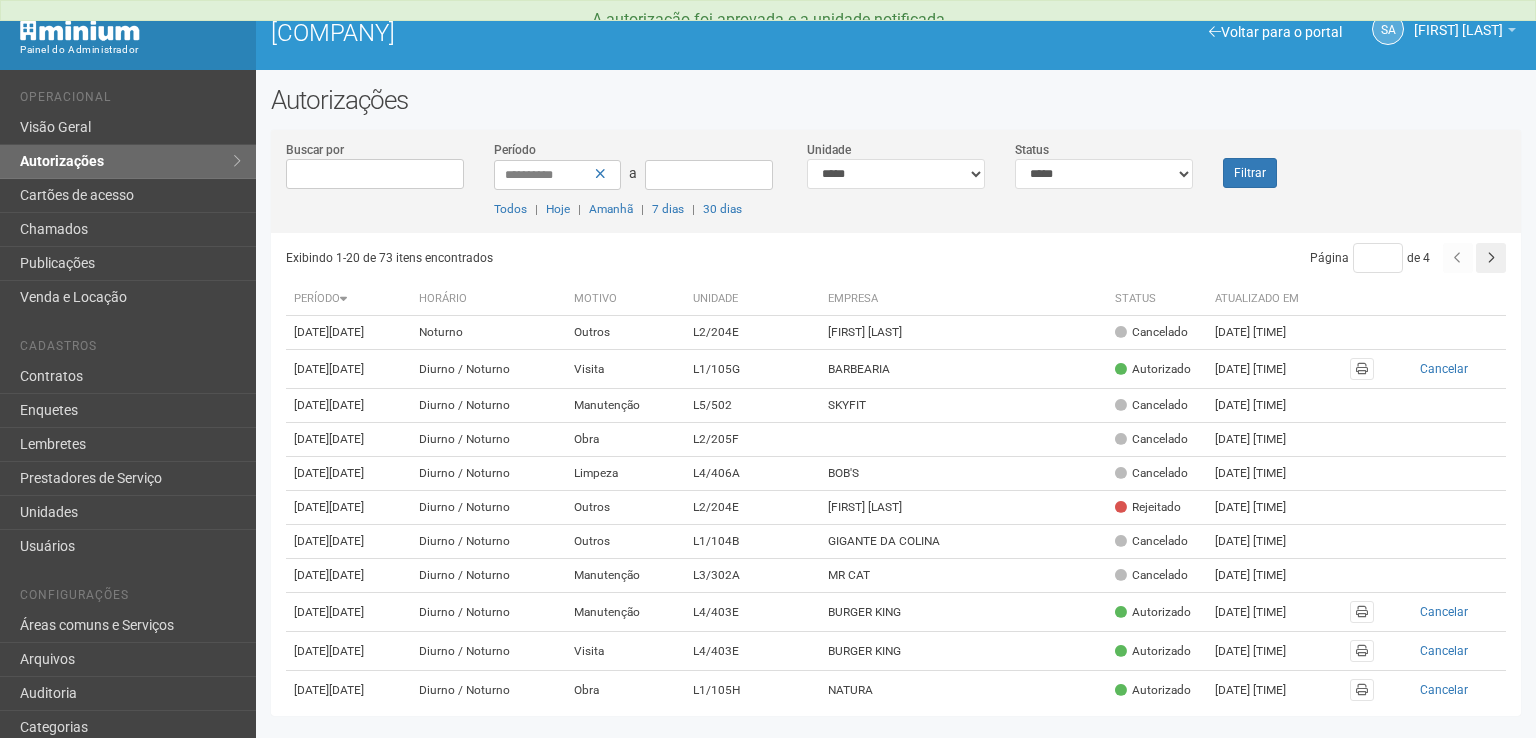 scroll, scrollTop: 0, scrollLeft: 0, axis: both 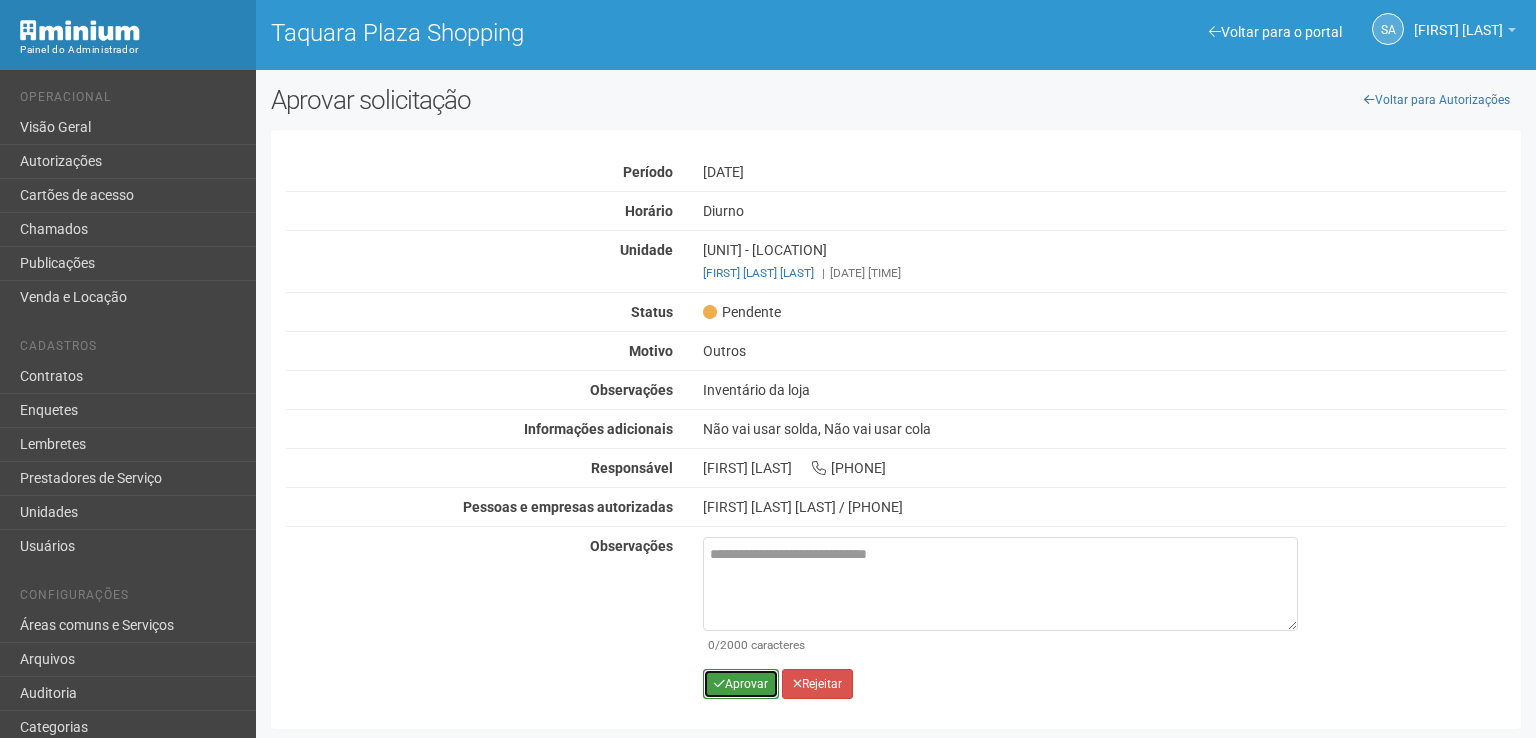 click on "Aprovar" at bounding box center [741, 684] 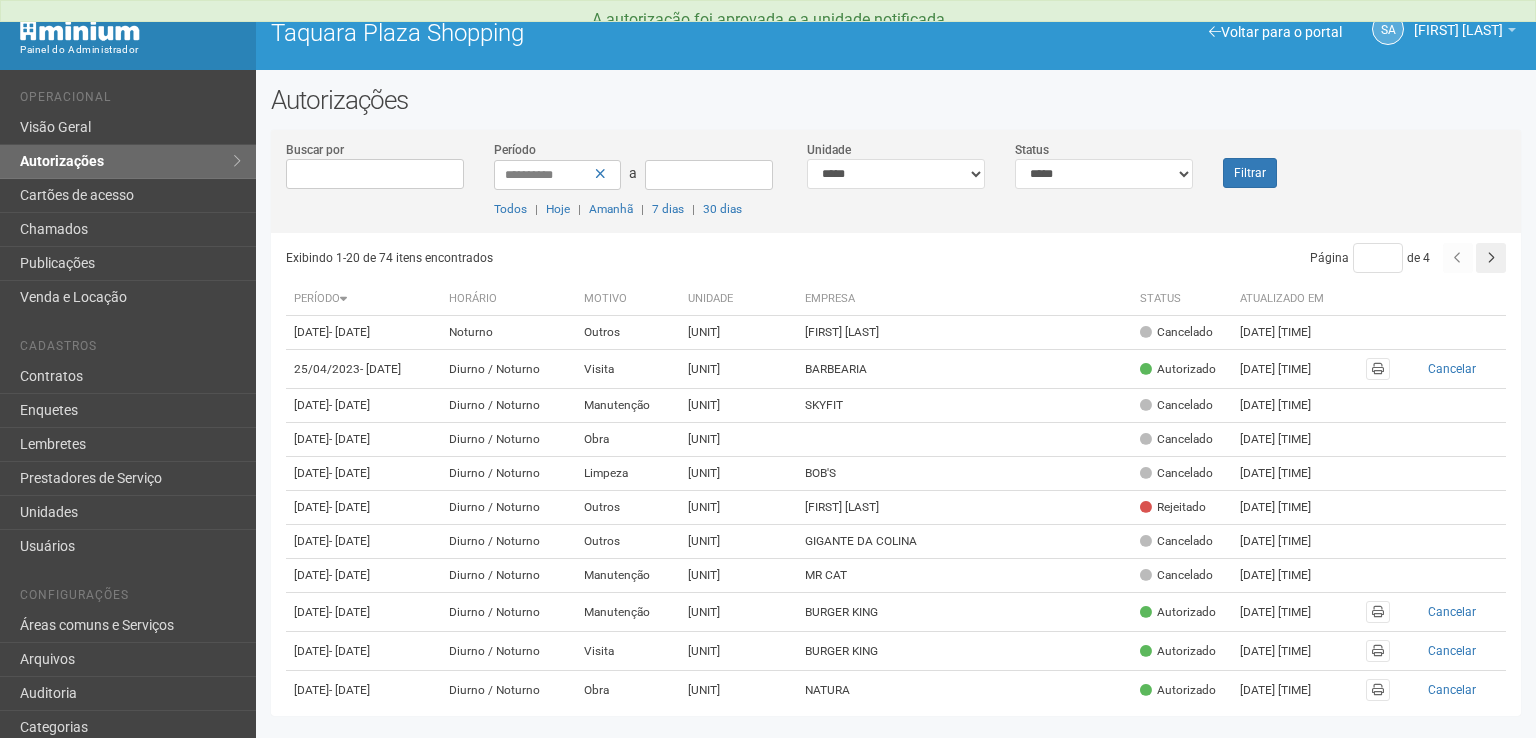 scroll, scrollTop: 0, scrollLeft: 0, axis: both 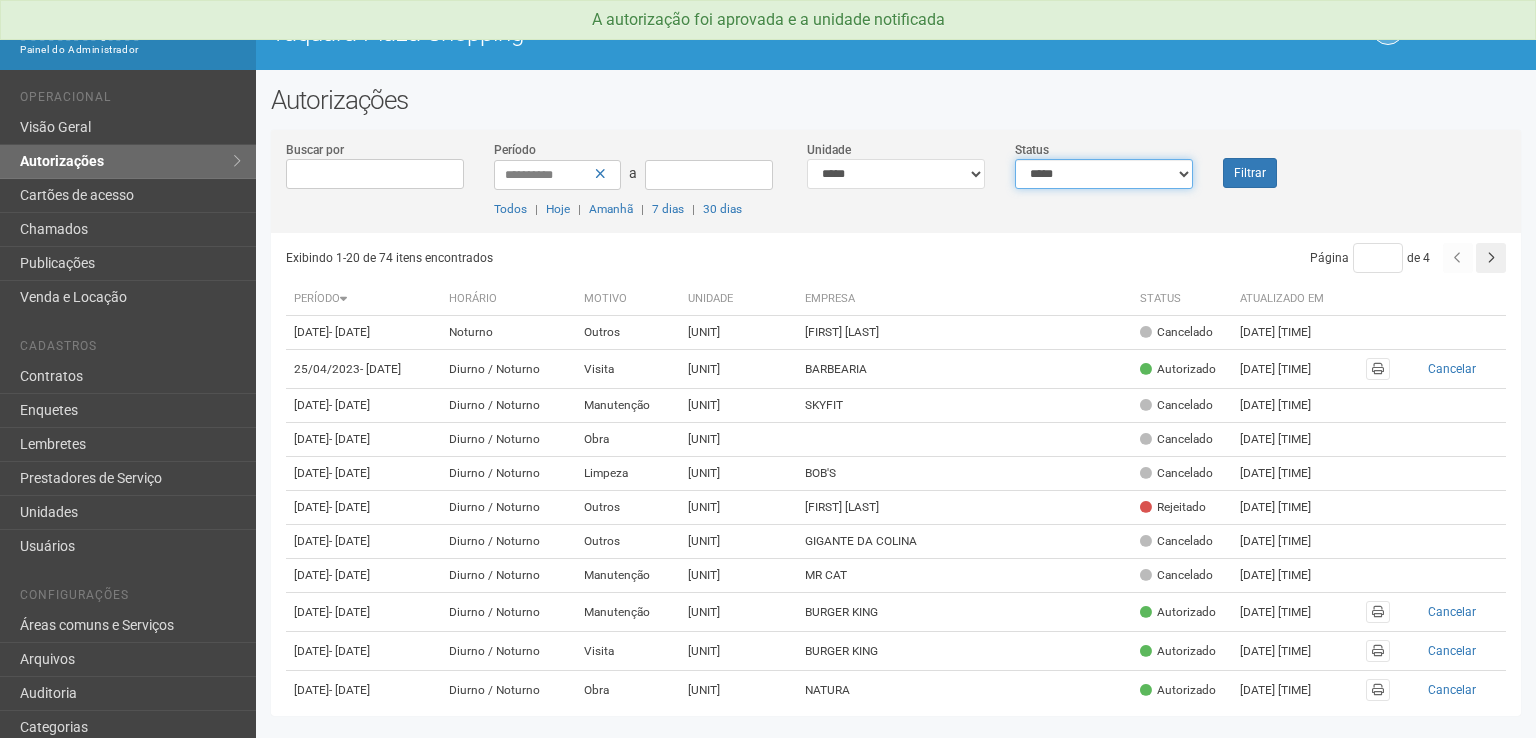 drag, startPoint x: 1183, startPoint y: 165, endPoint x: 1176, endPoint y: 184, distance: 20.248457 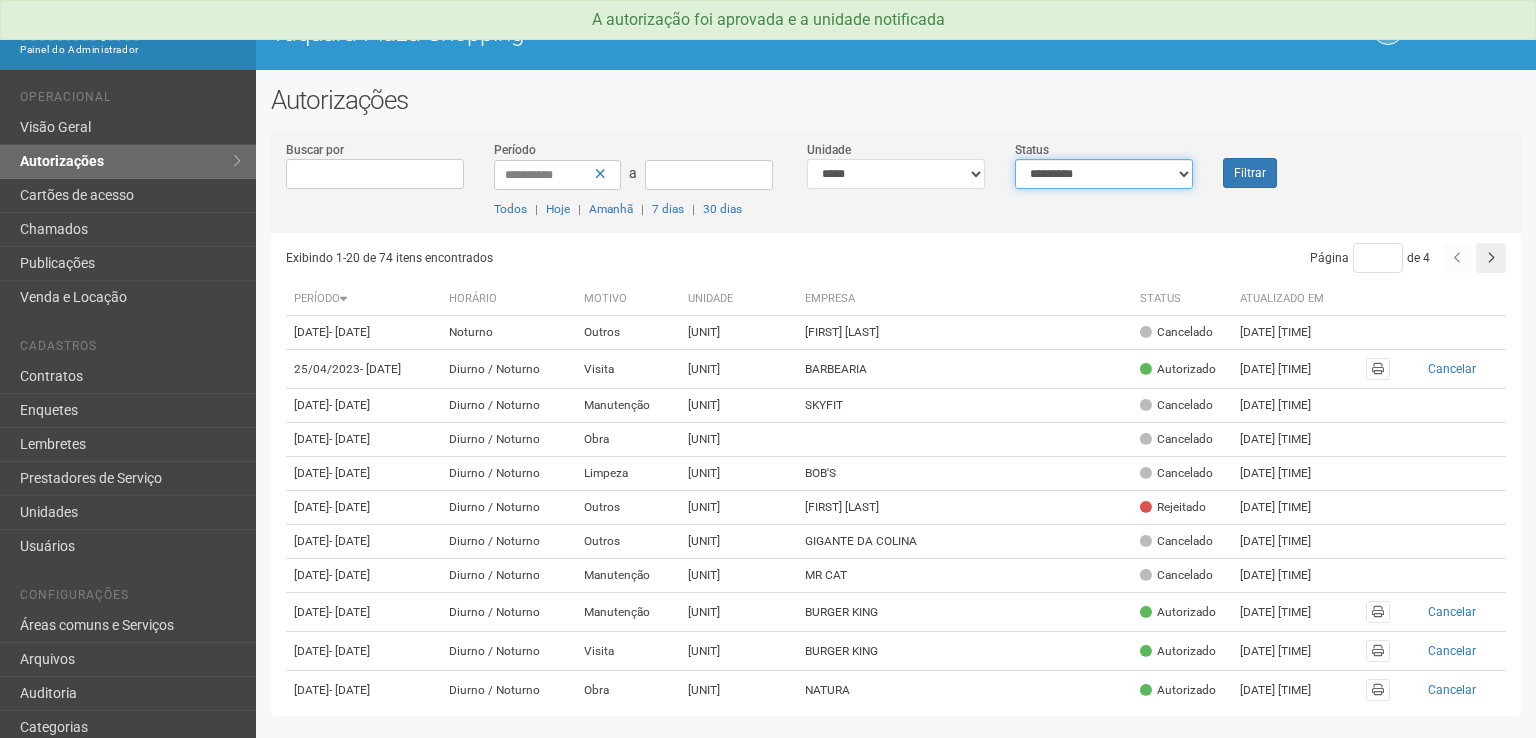 click on "[MASKED_DATA]" at bounding box center (1104, 174) 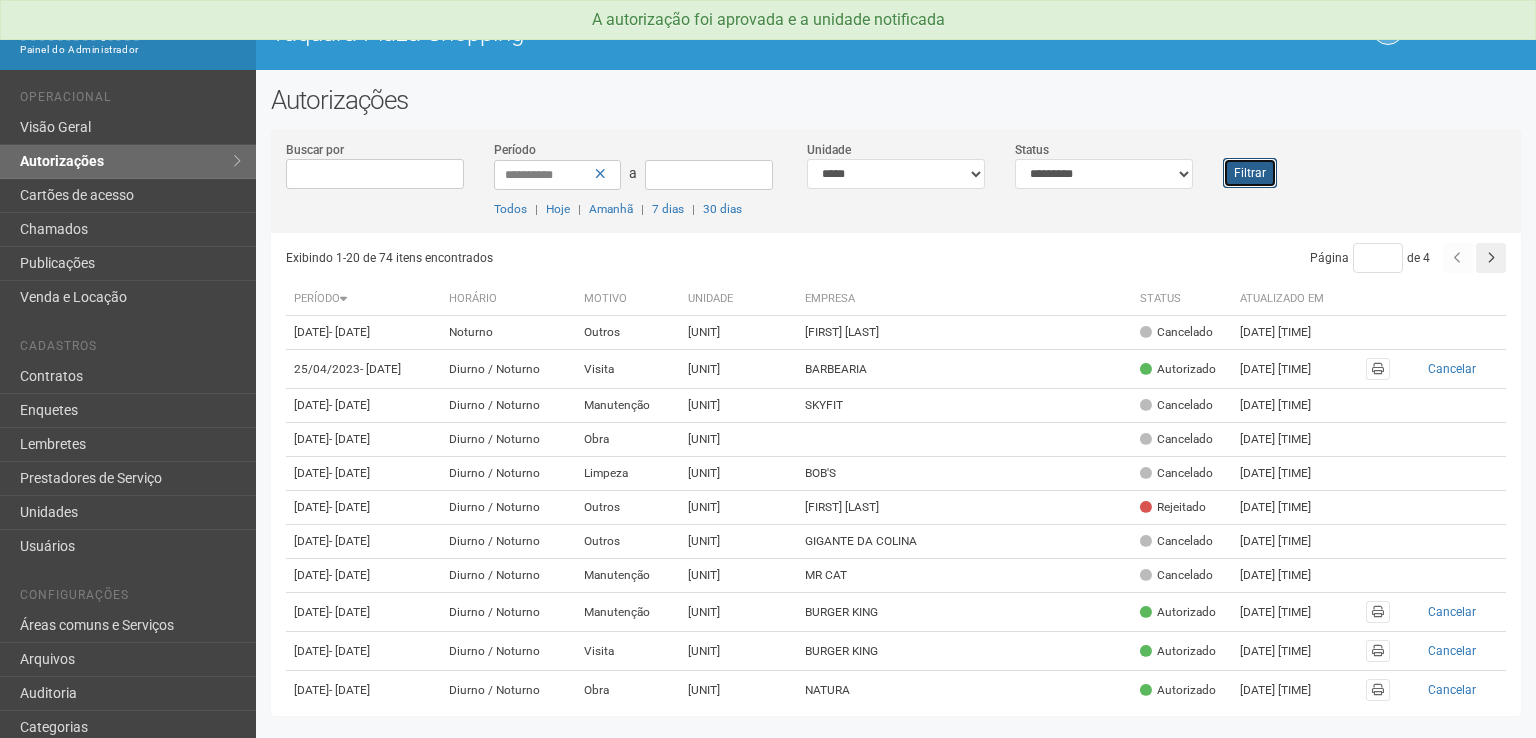 click on "Filtrar" at bounding box center (1250, 173) 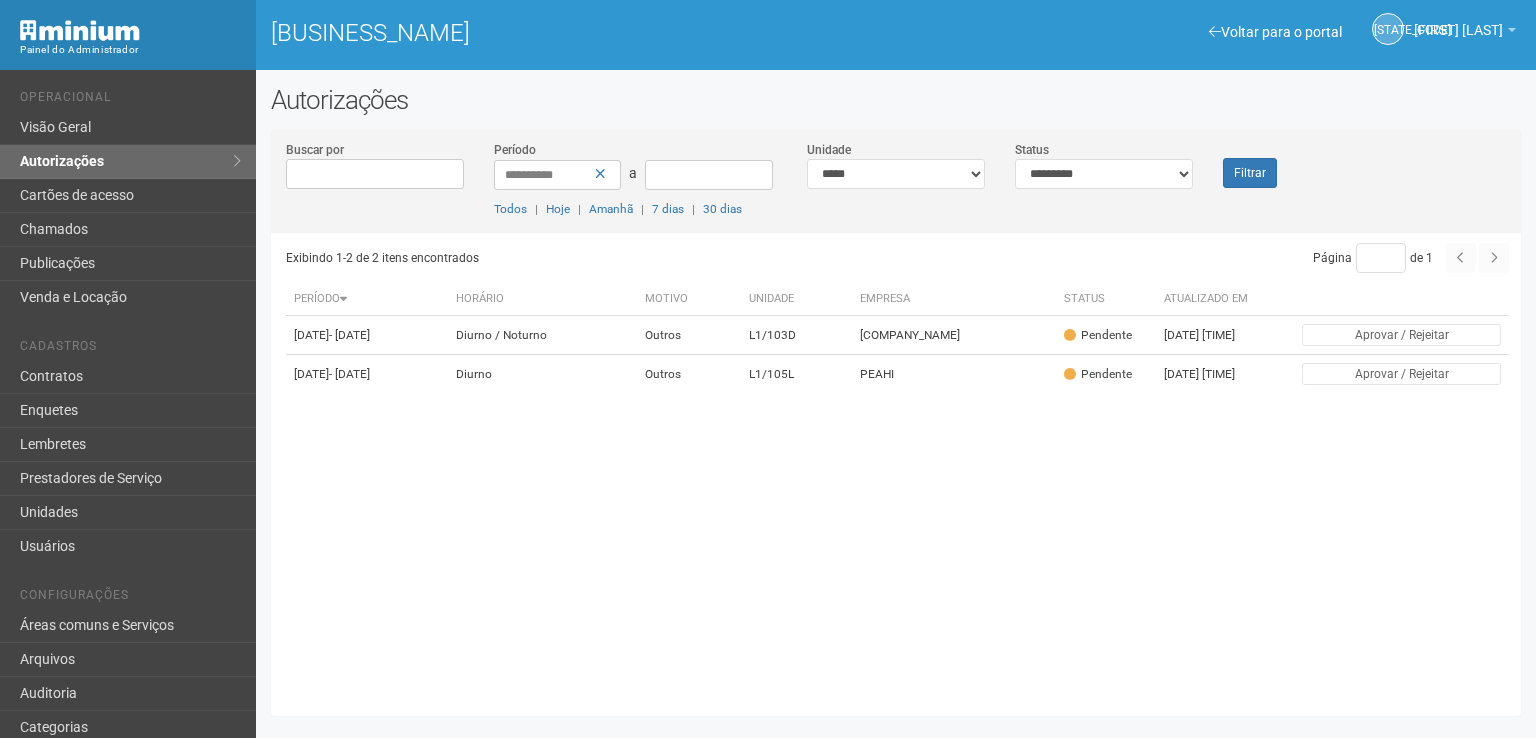 scroll, scrollTop: 0, scrollLeft: 0, axis: both 